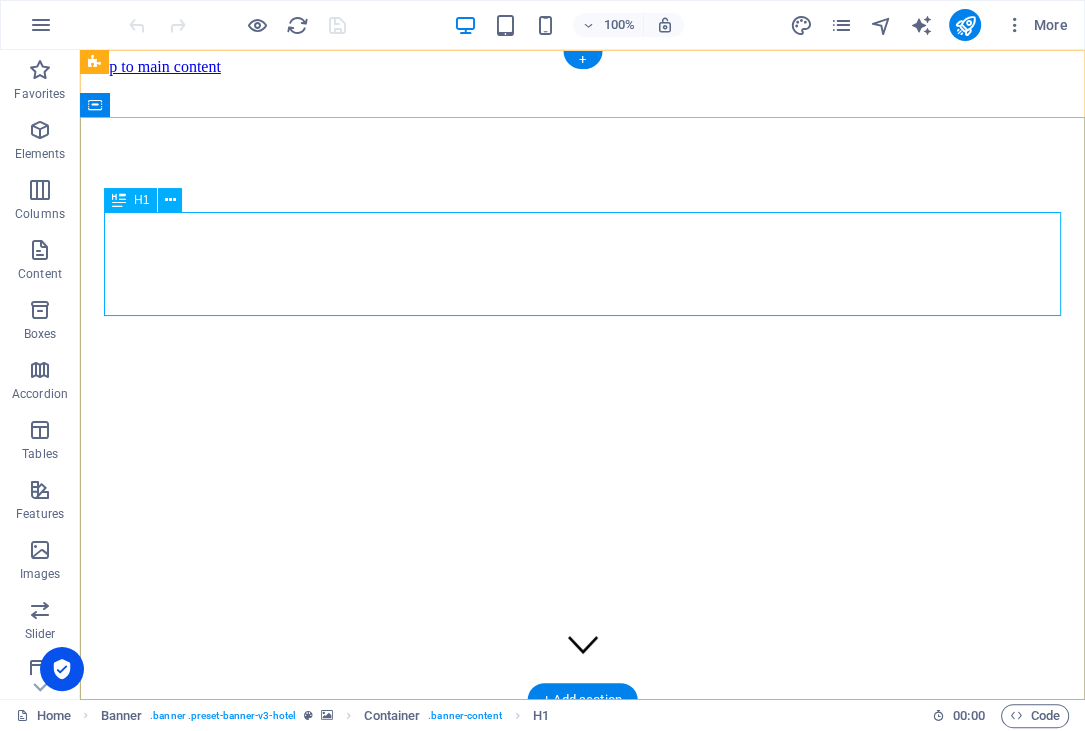 scroll, scrollTop: 0, scrollLeft: 0, axis: both 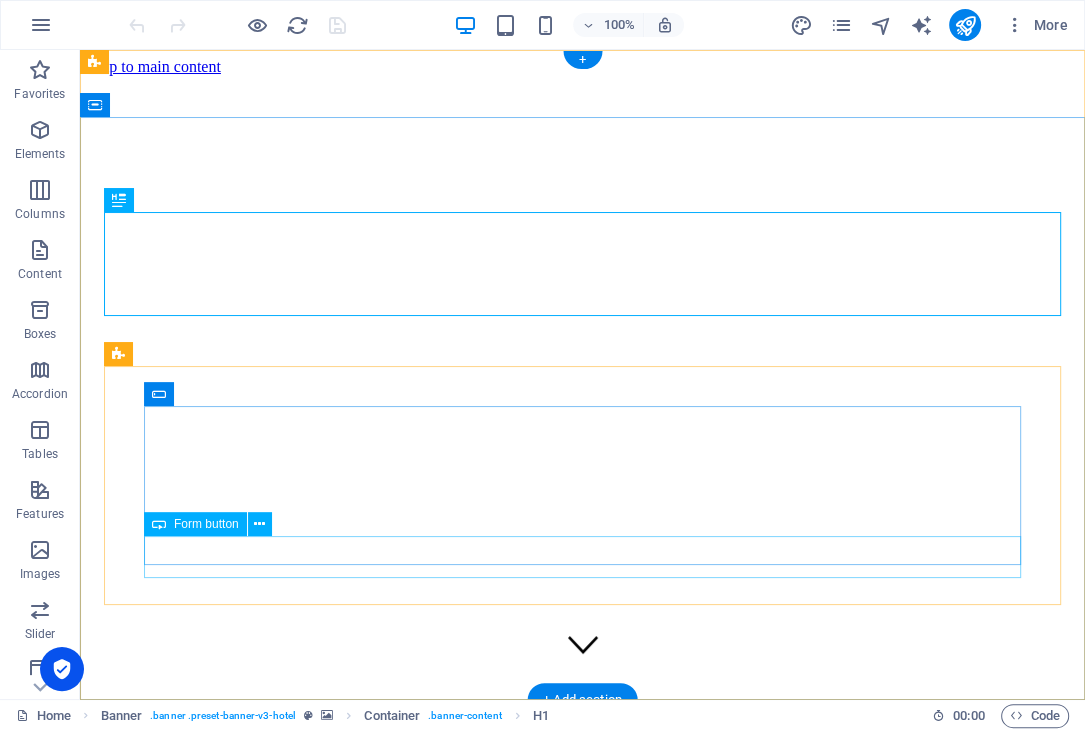 click on "CHECK AVAILABILITY" at bounding box center [582, 1256] 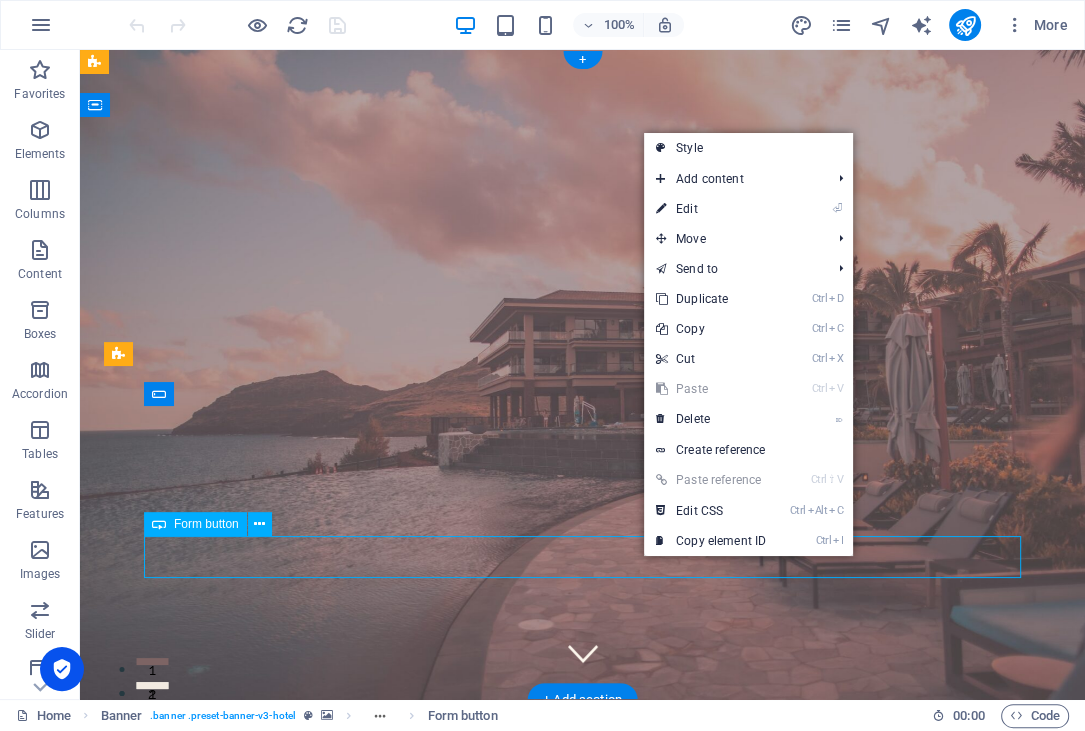 click on "CHECK AVAILABILITY" at bounding box center (582, 1226) 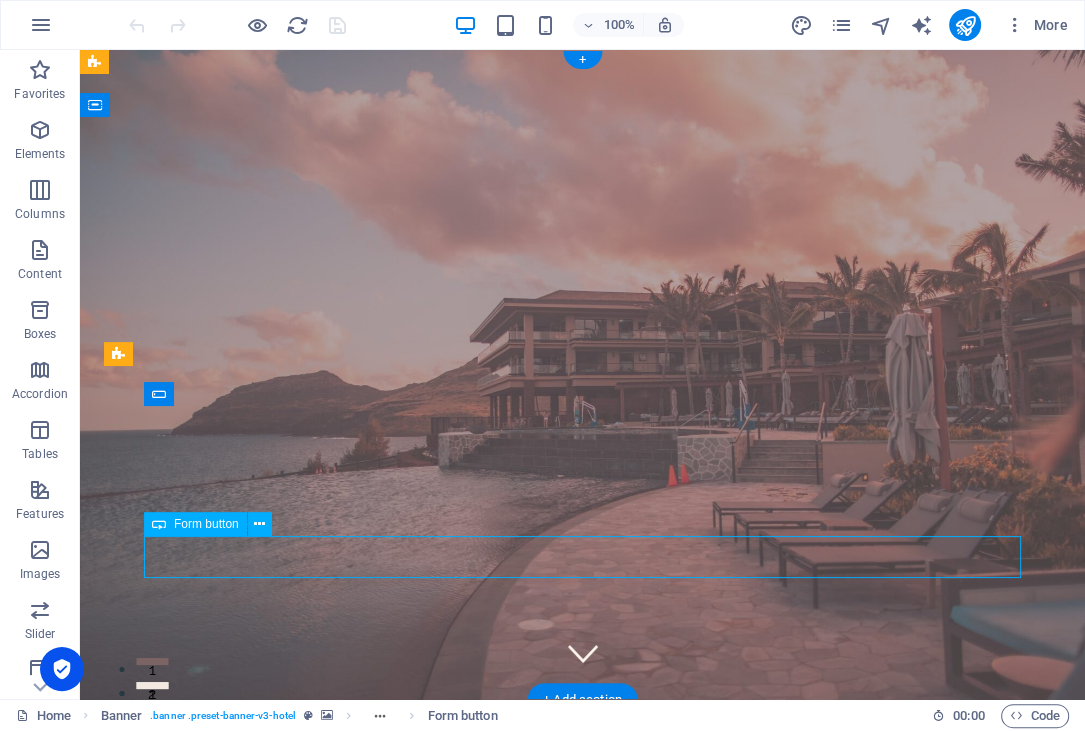 click on "CHECK AVAILABILITY" at bounding box center [582, 1226] 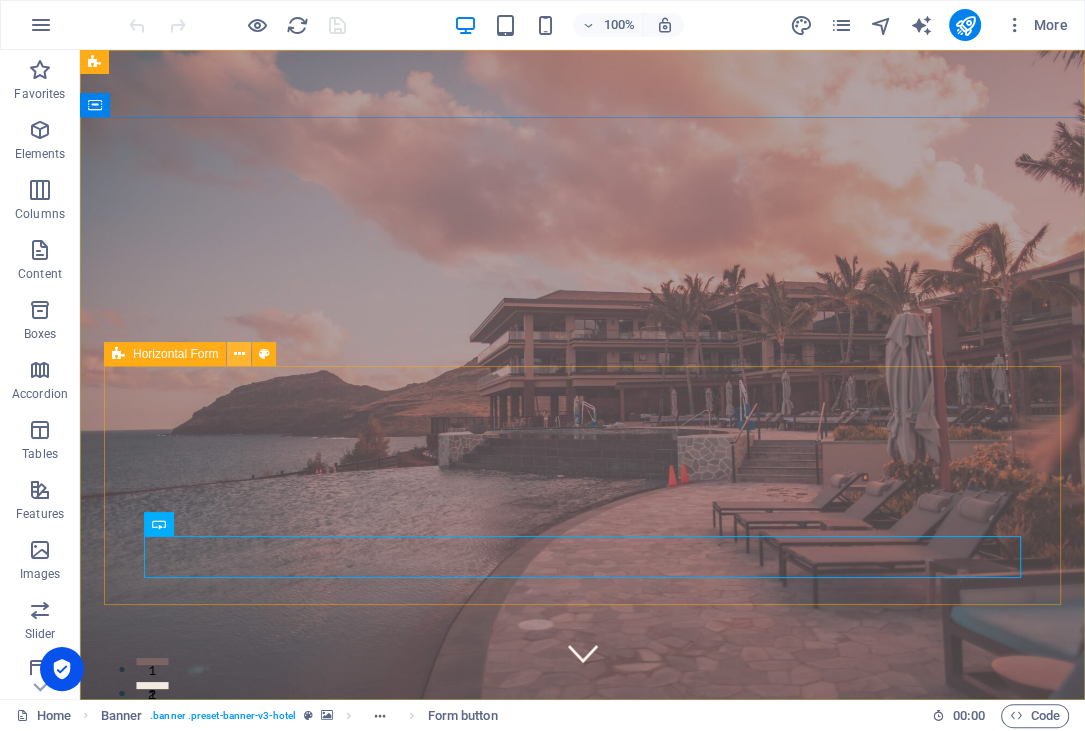 click at bounding box center (239, 354) 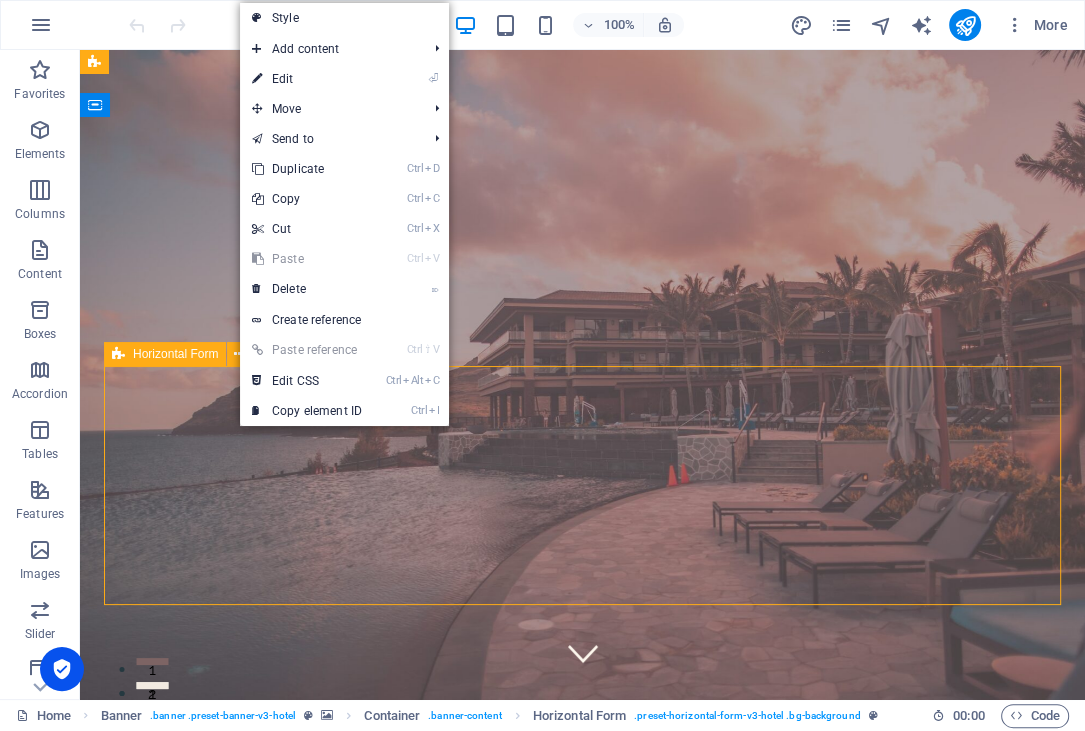 click on "Horizontal Form" at bounding box center [175, 354] 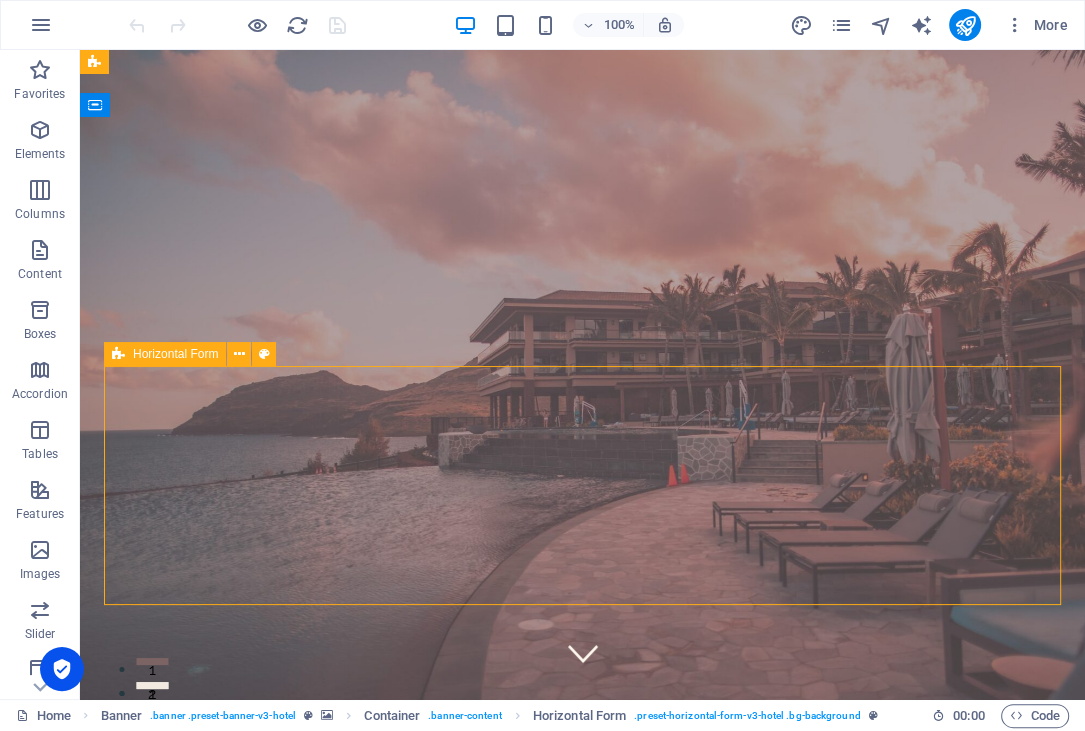 click on "Horizontal Form" at bounding box center [175, 354] 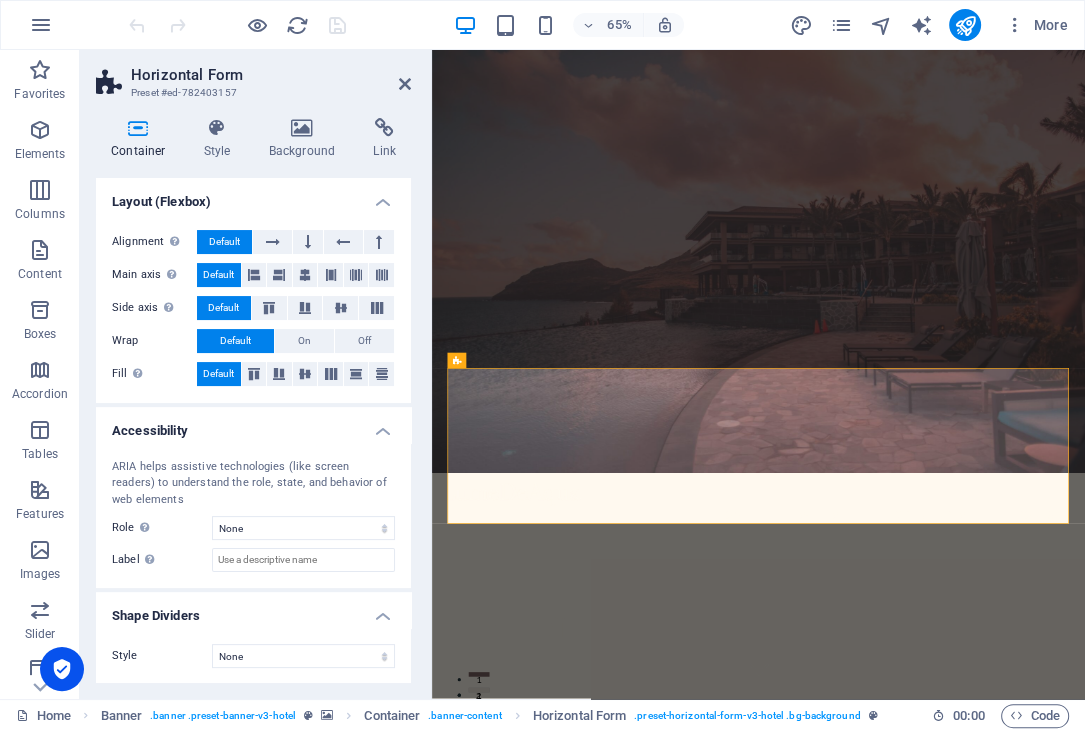 scroll, scrollTop: 0, scrollLeft: 0, axis: both 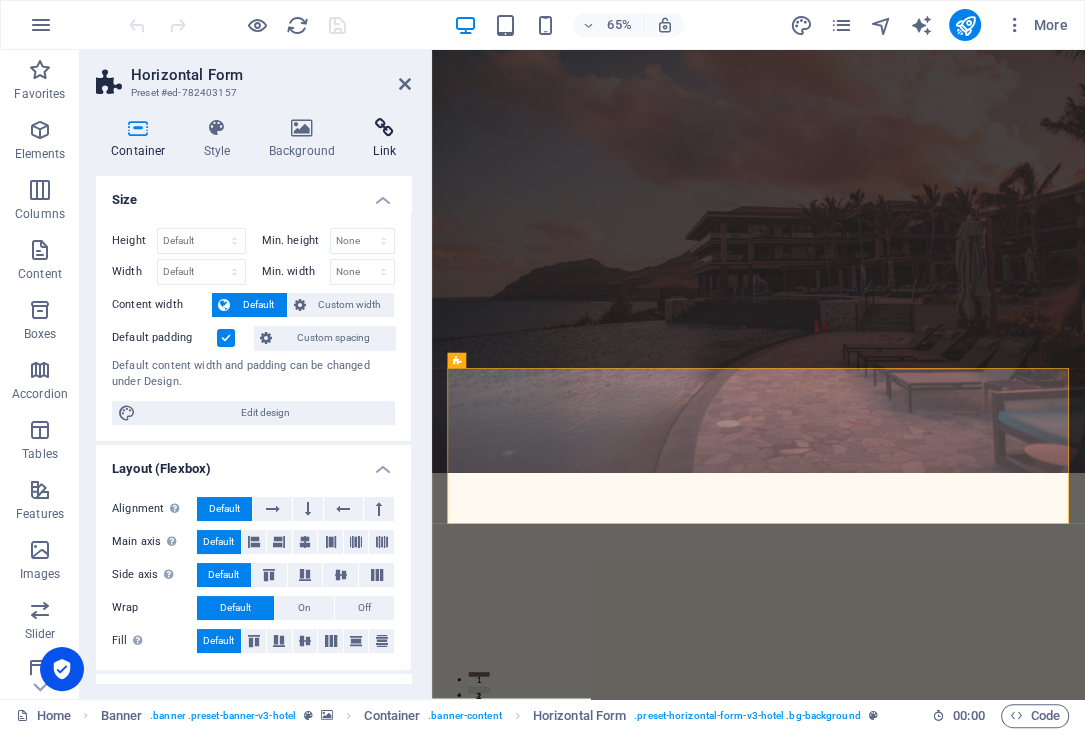 click at bounding box center [384, 128] 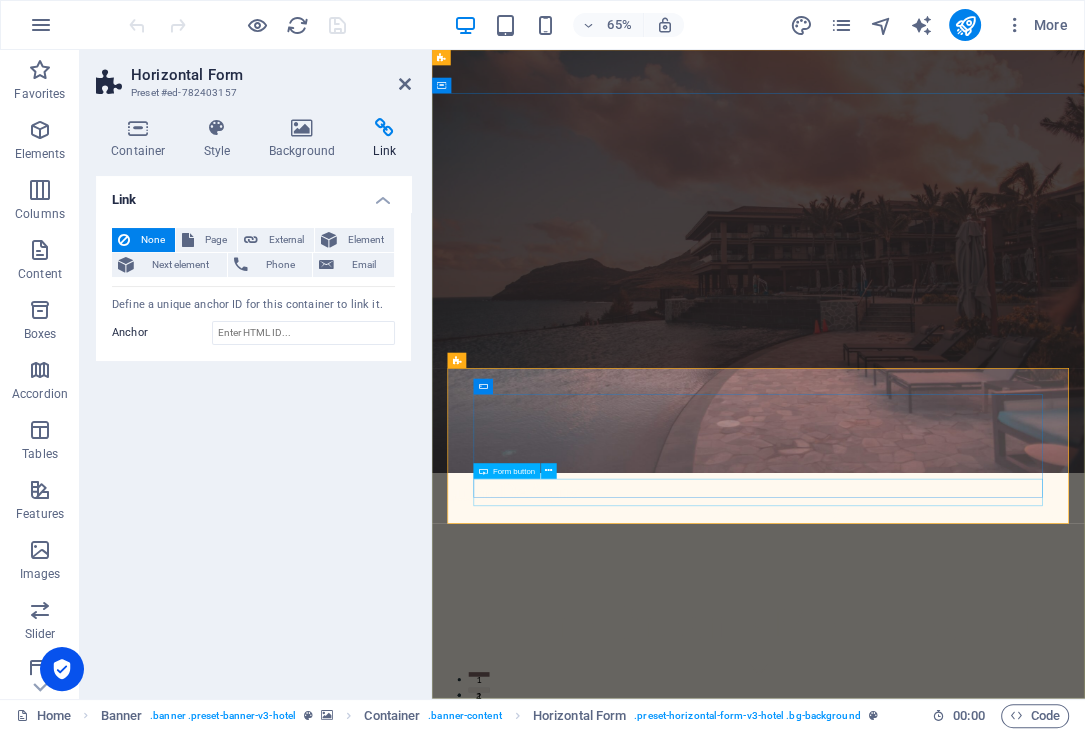 drag, startPoint x: 930, startPoint y: 734, endPoint x: 1107, endPoint y: 494, distance: 298.20966 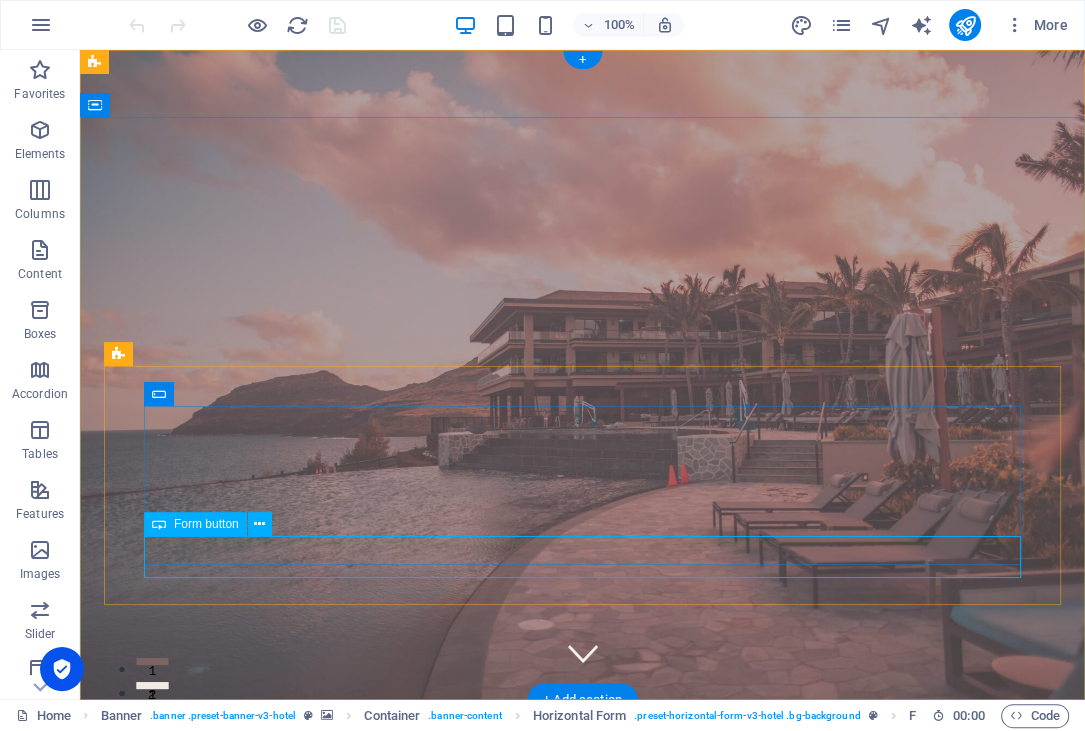 click on "CHECK AVAILABILITY" at bounding box center [582, 1226] 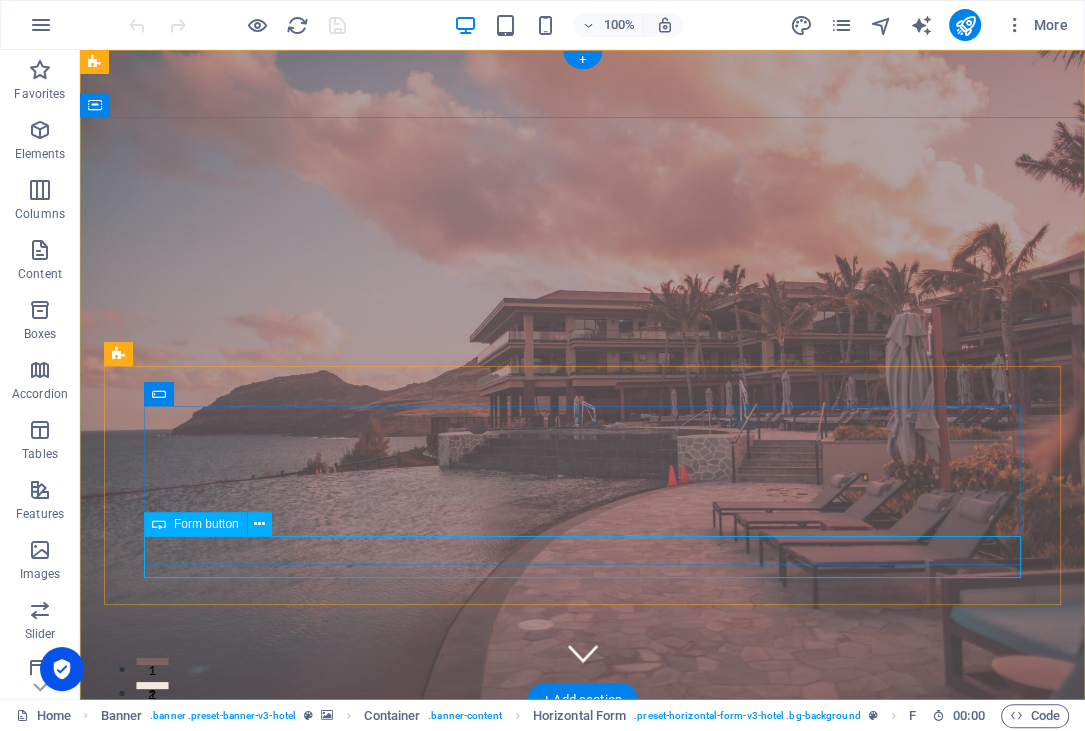 click on "CHECK AVAILABILITY" at bounding box center (582, 1226) 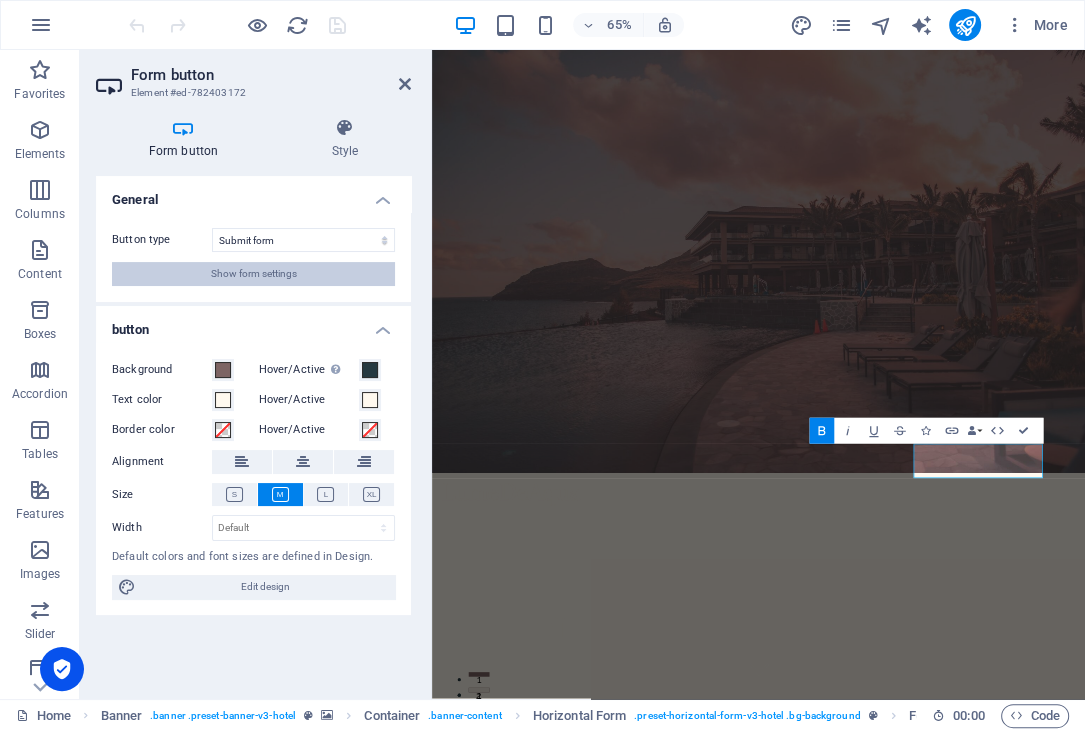 click on "Show form settings" at bounding box center (253, 274) 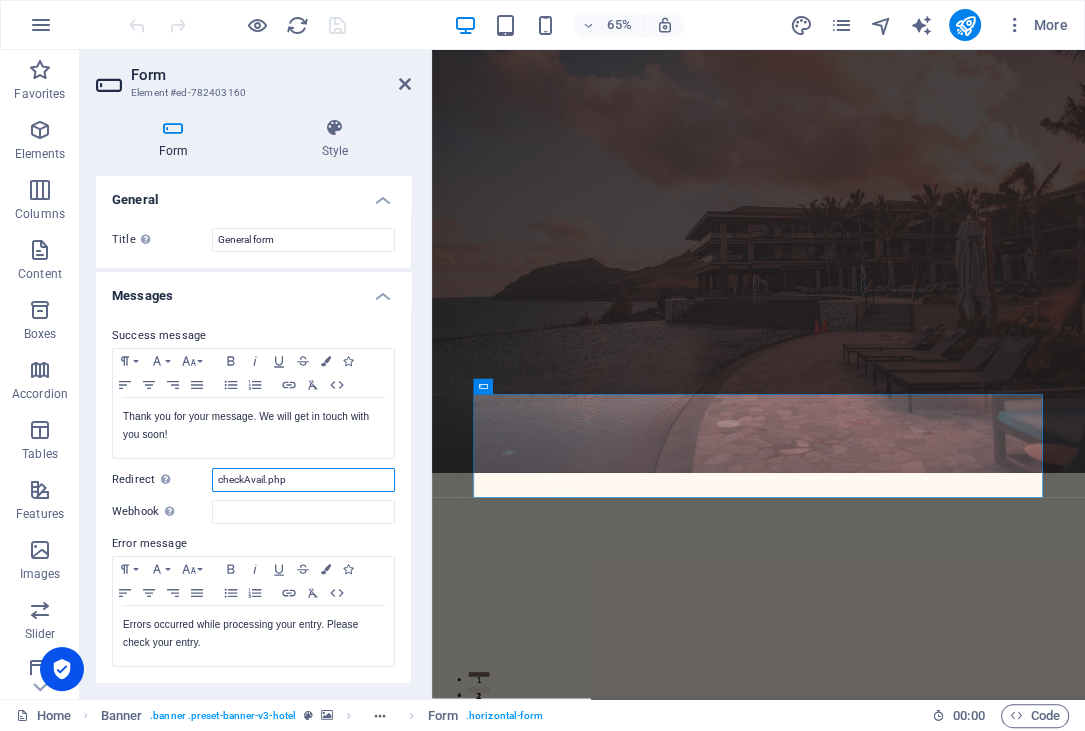 click on "checkAvail.php" at bounding box center [303, 480] 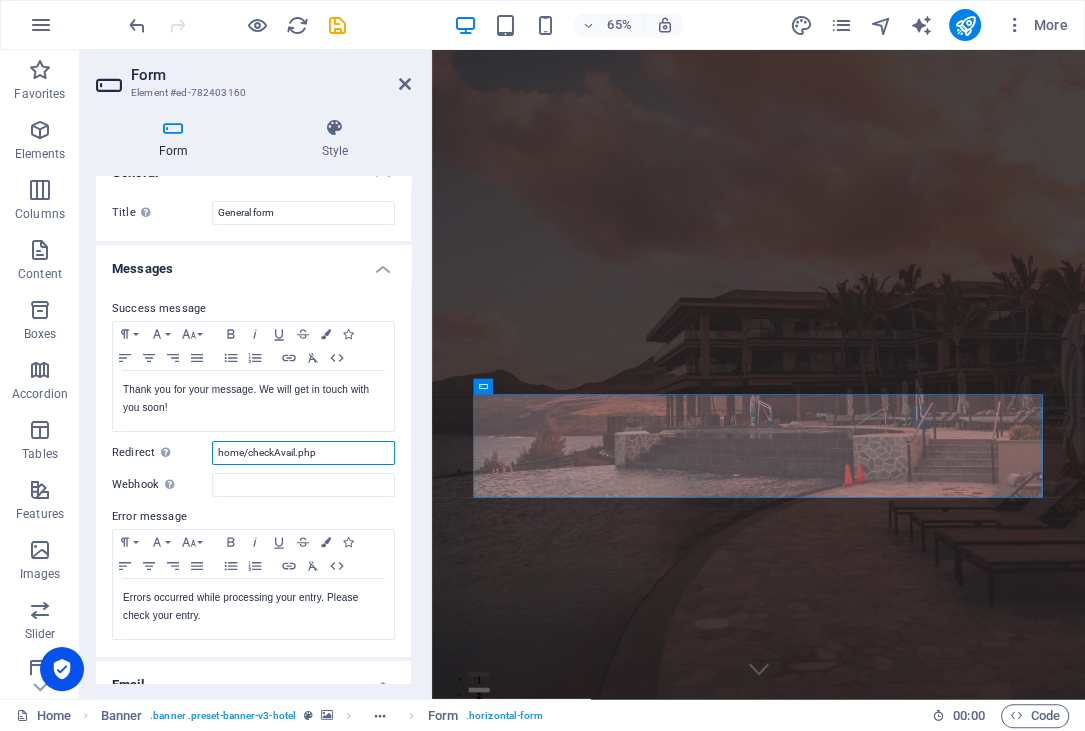 scroll, scrollTop: 0, scrollLeft: 0, axis: both 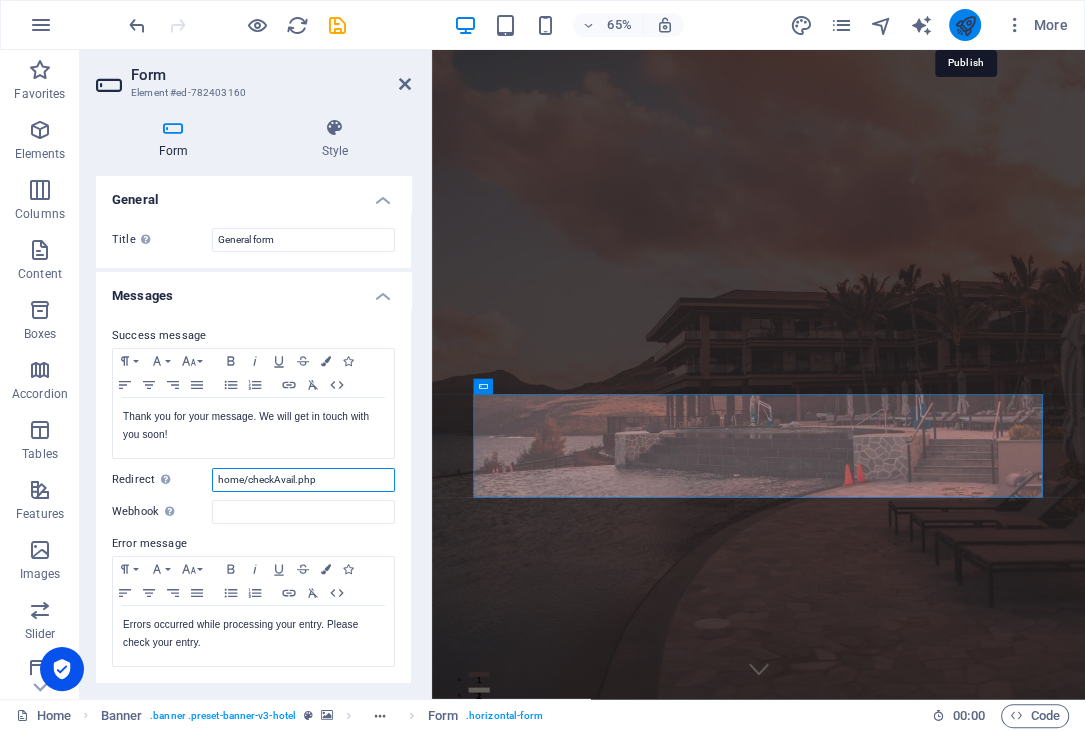 type on "home/checkAvail.php" 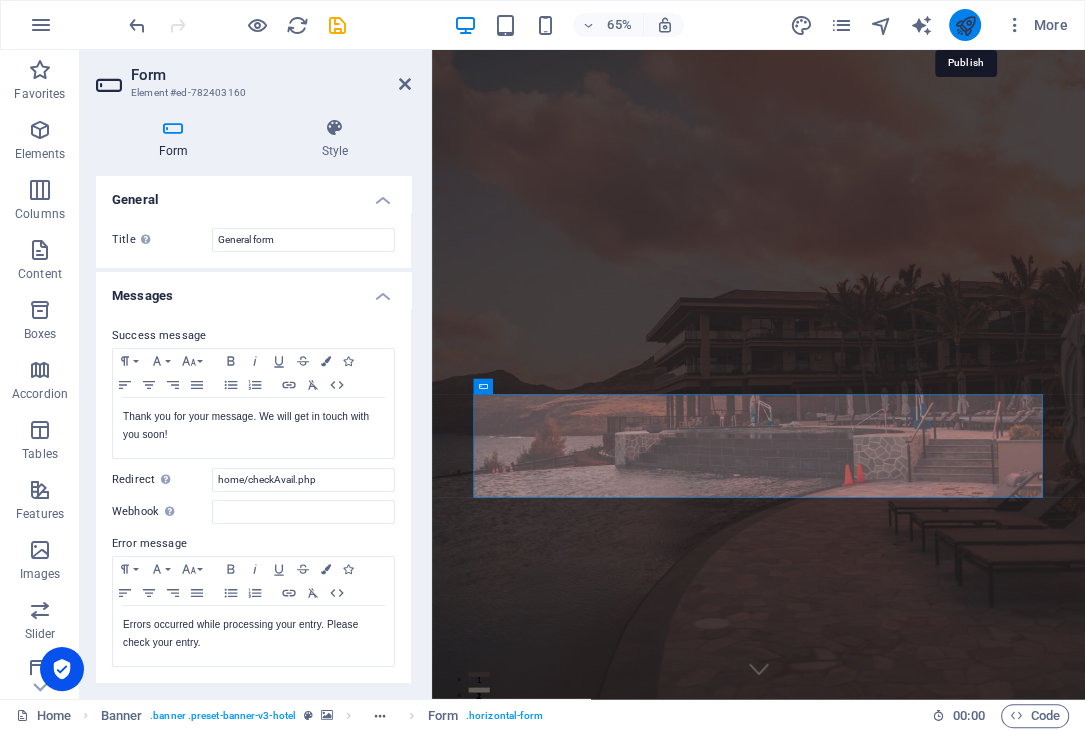 click at bounding box center [964, 25] 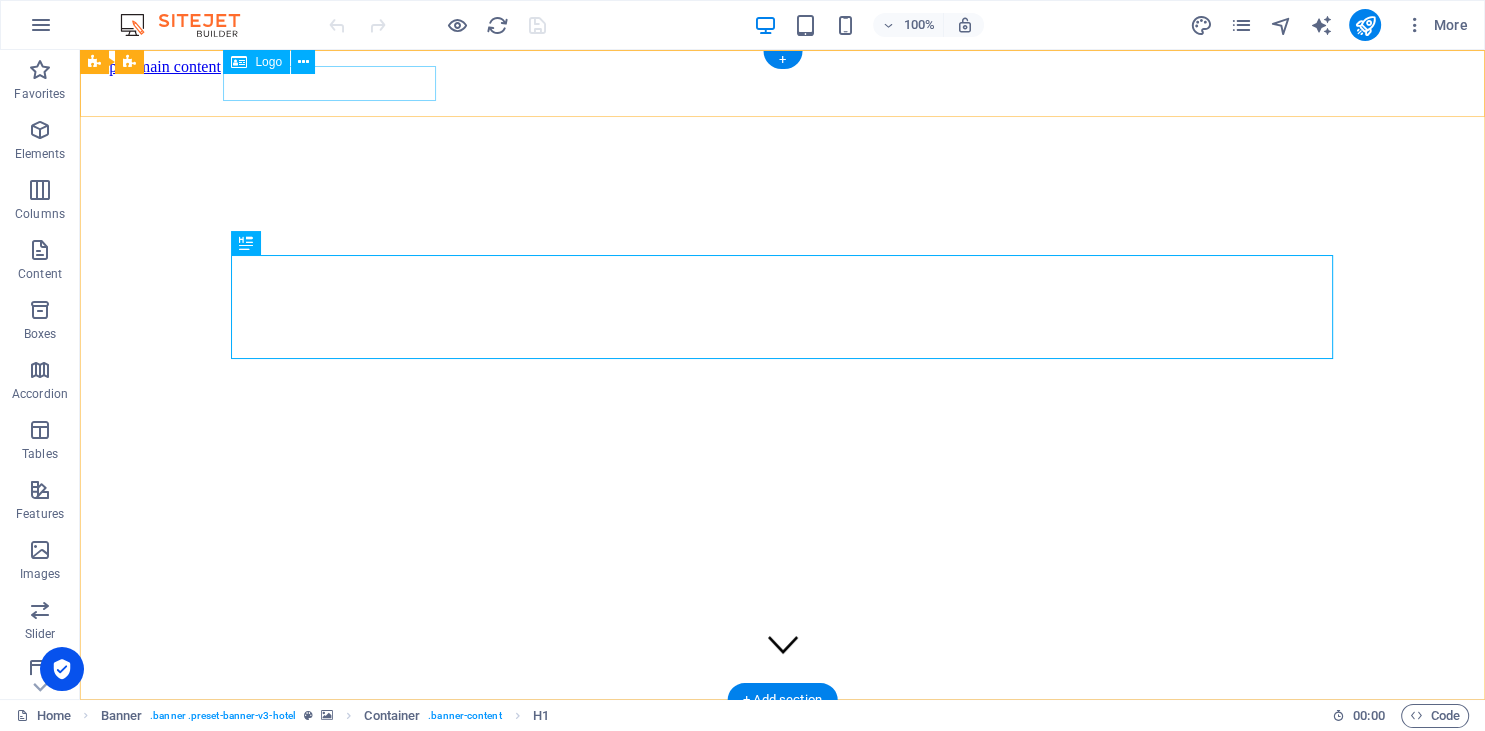 scroll, scrollTop: 0, scrollLeft: 0, axis: both 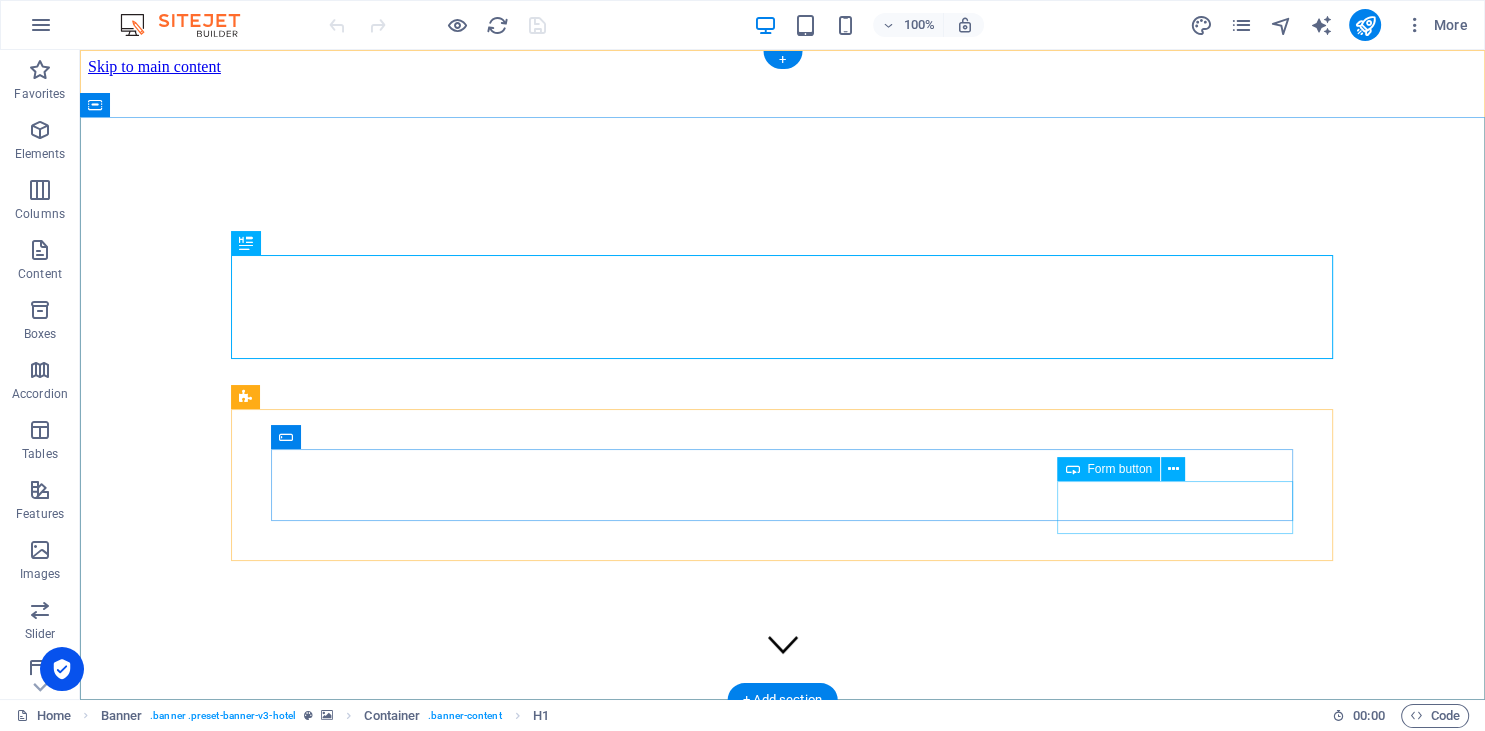 click on "CHECK AVAILABILITY" at bounding box center (782, 1175) 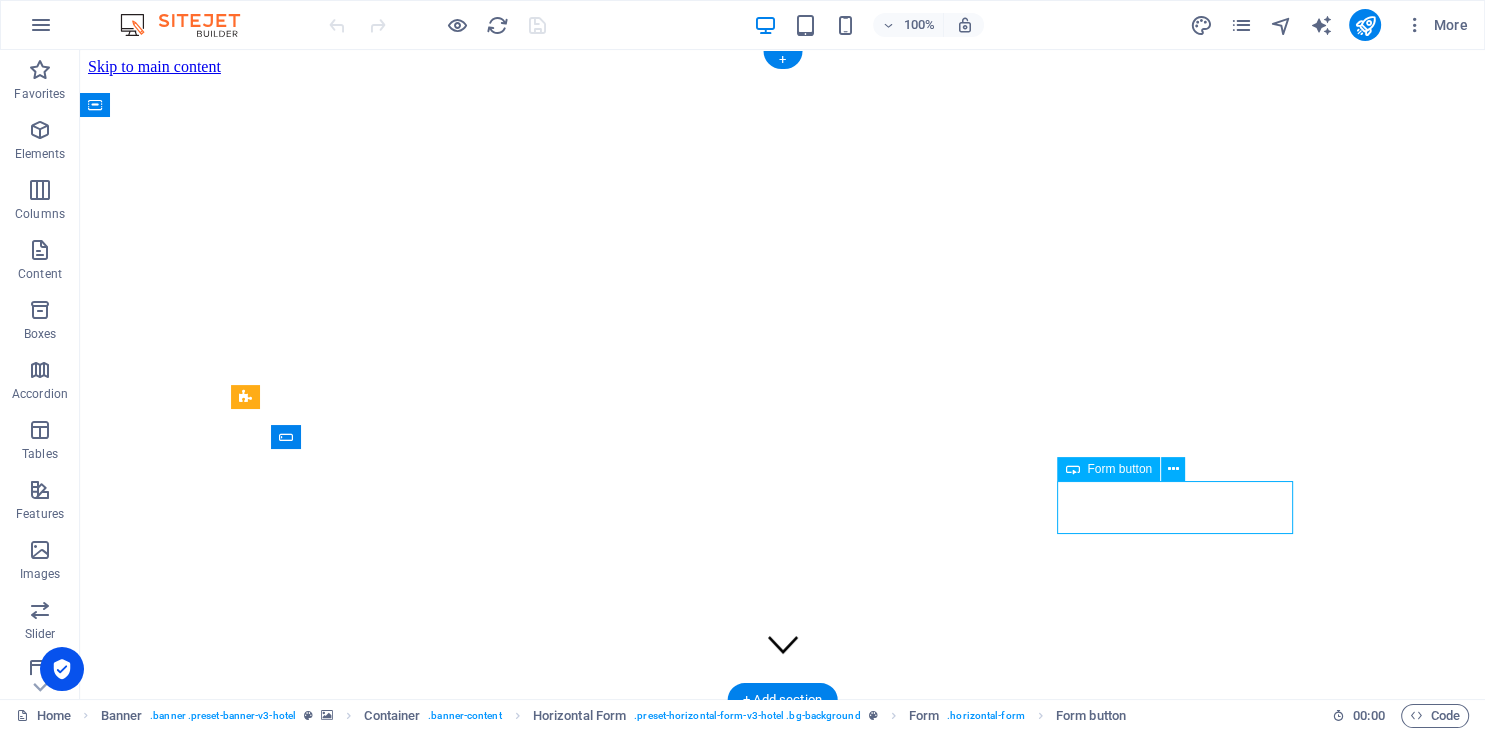 click on "CHECK AVAILABILITY" at bounding box center [782, 1175] 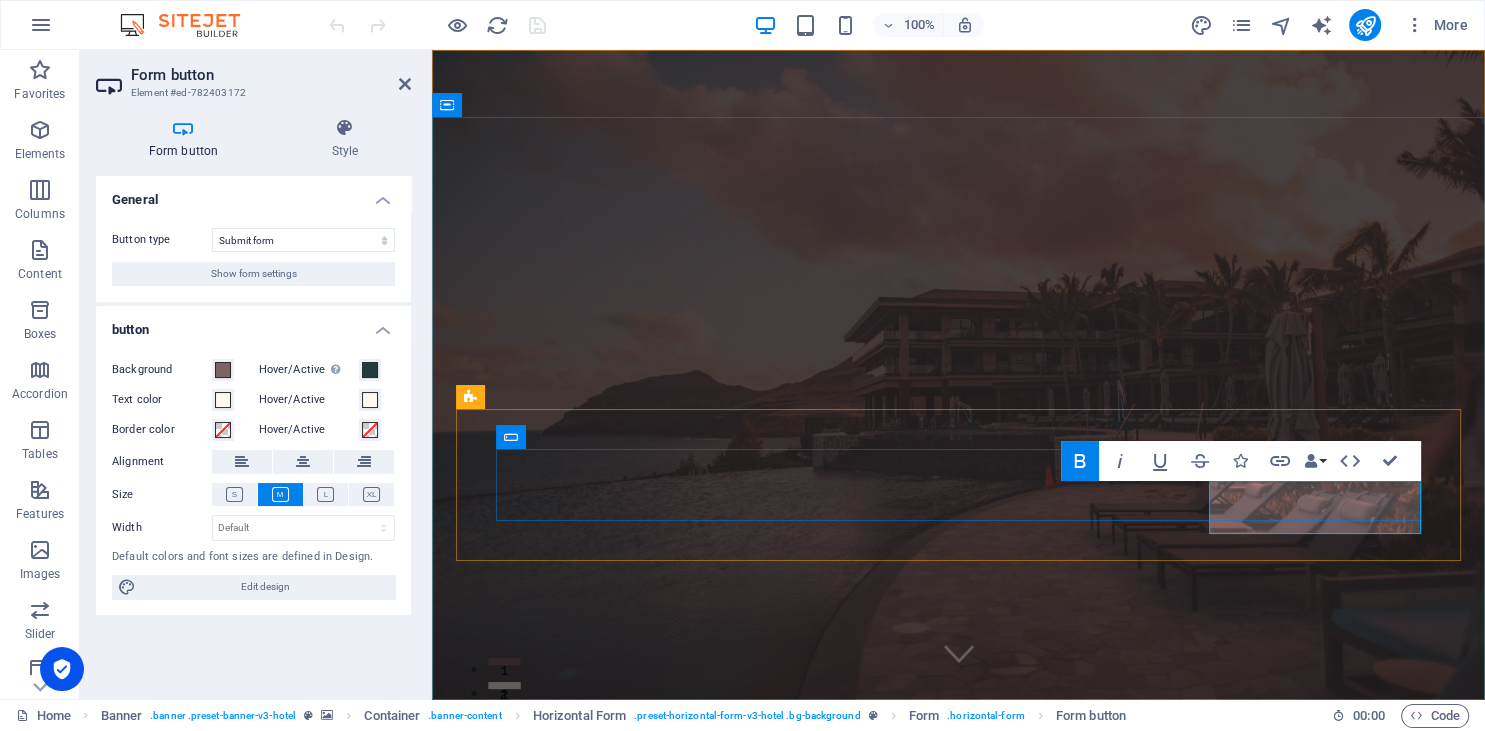 click on "CHECK AVAILABILITY" at bounding box center (958, 1224) 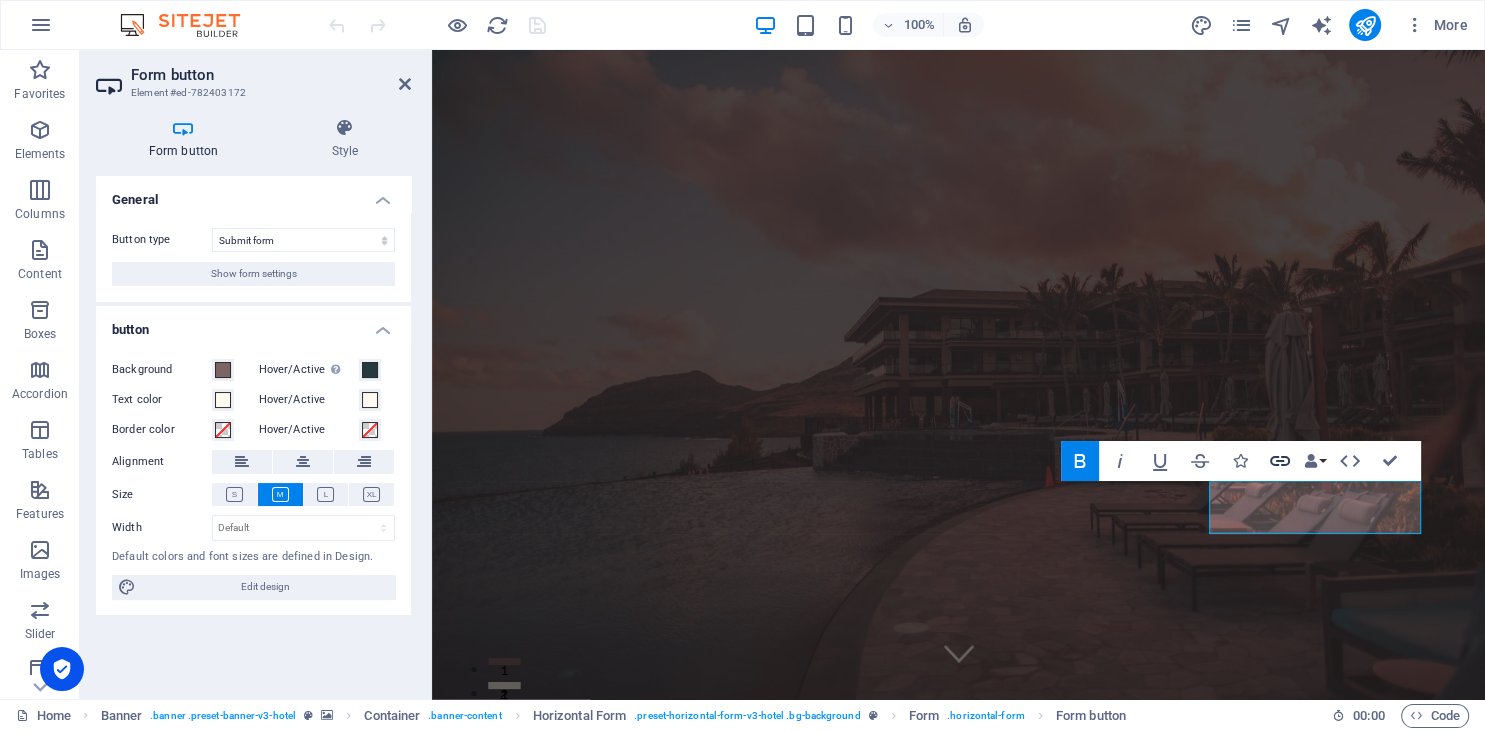 click 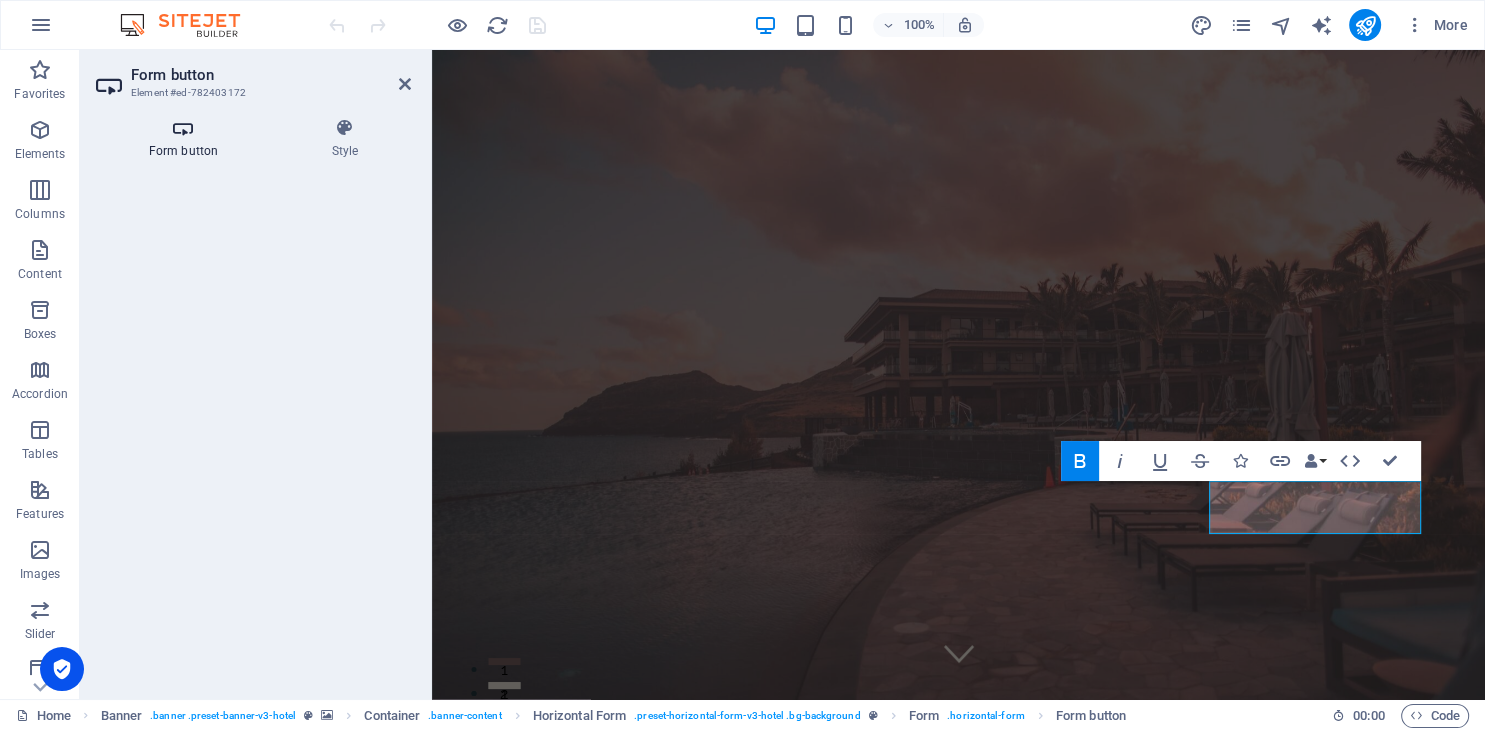 click at bounding box center (183, 128) 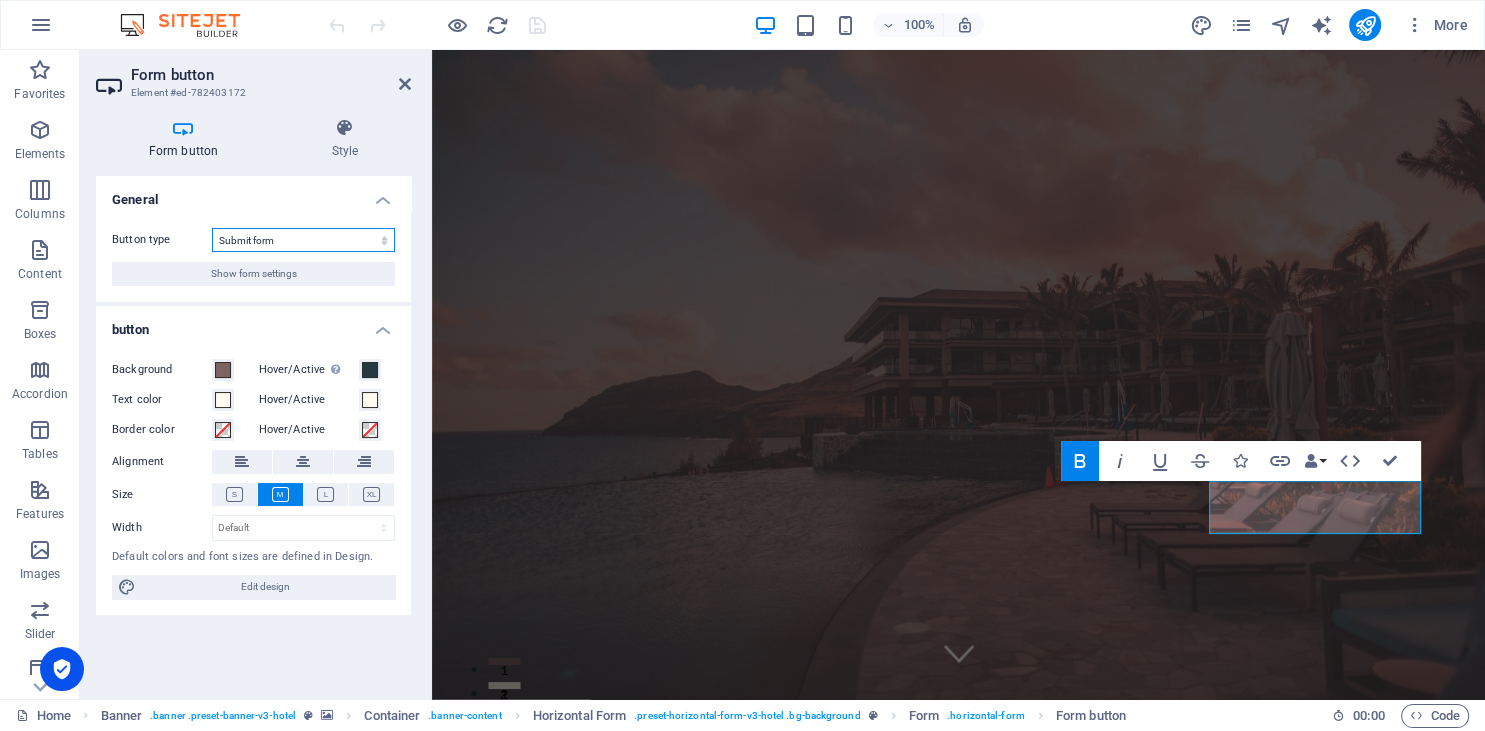 click on "Submit form Reset form No action" at bounding box center (303, 240) 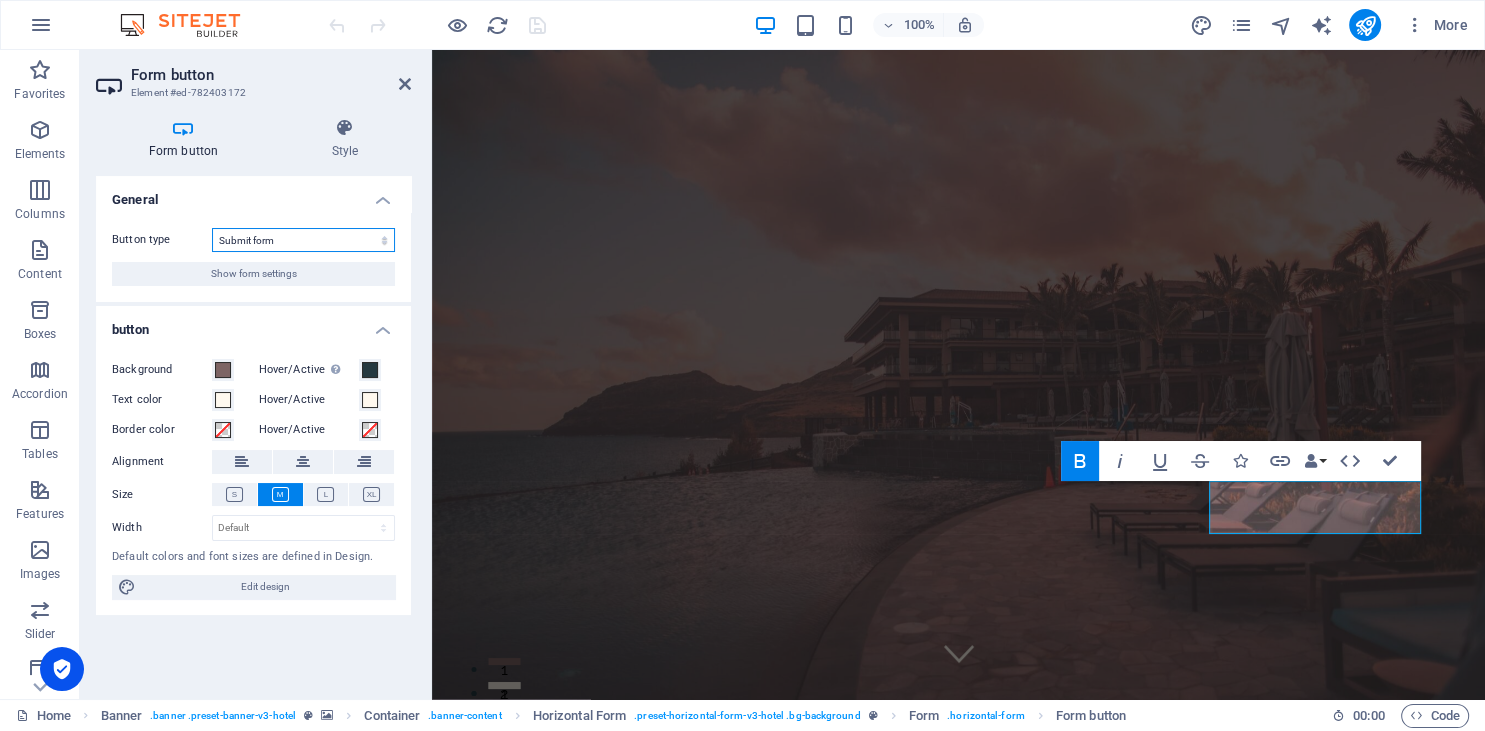 select on "button" 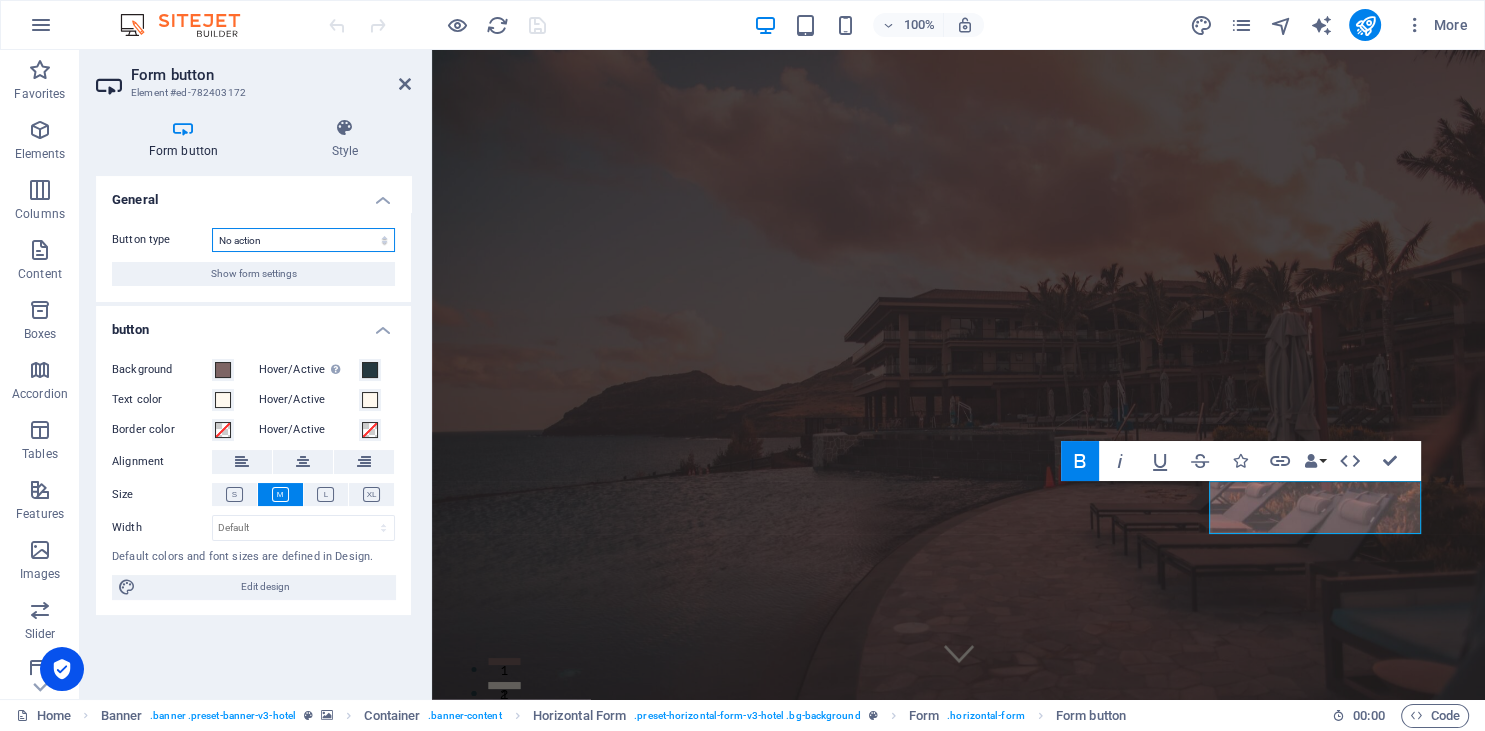 click on "No action" at bounding box center [0, 0] 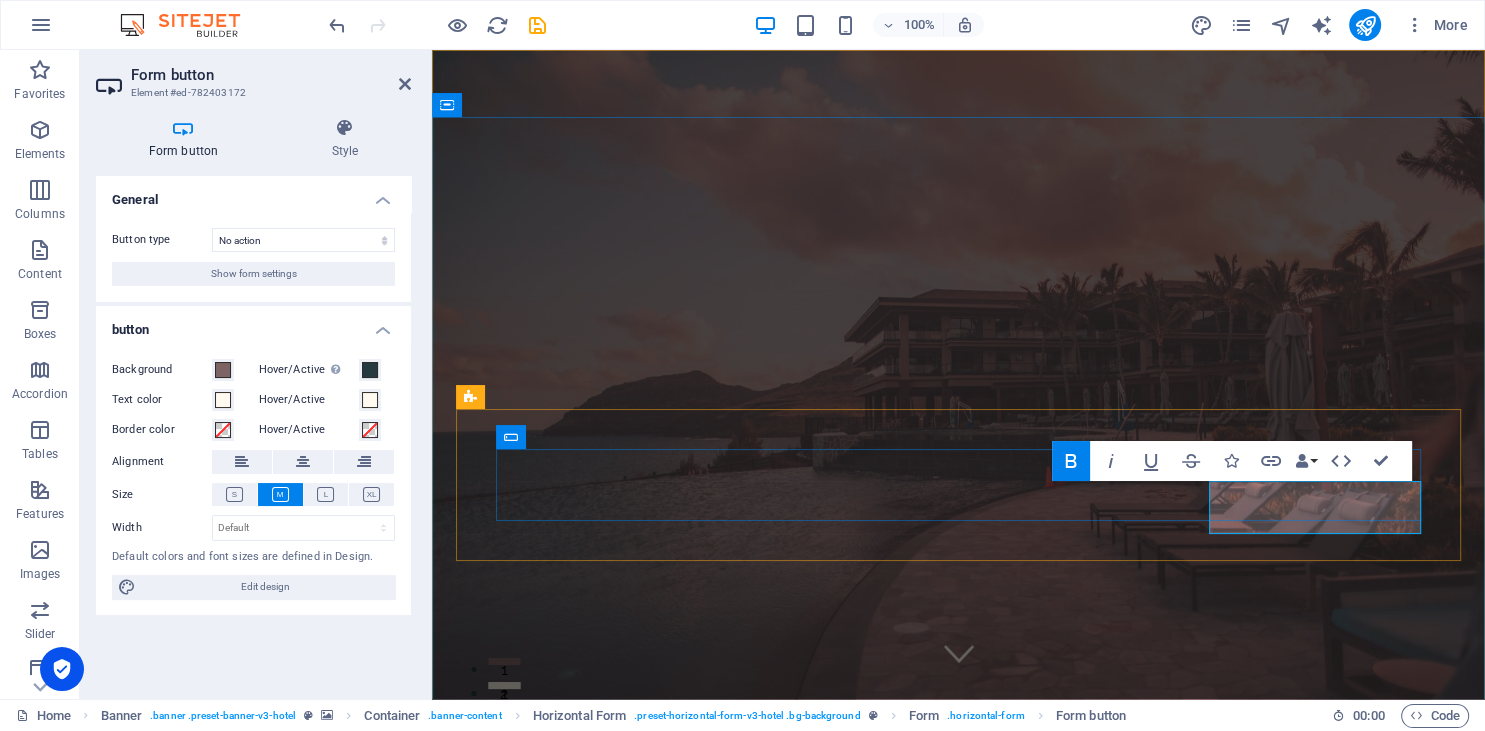 click on "CHECK AVAILABILITY" at bounding box center (576, 1216) 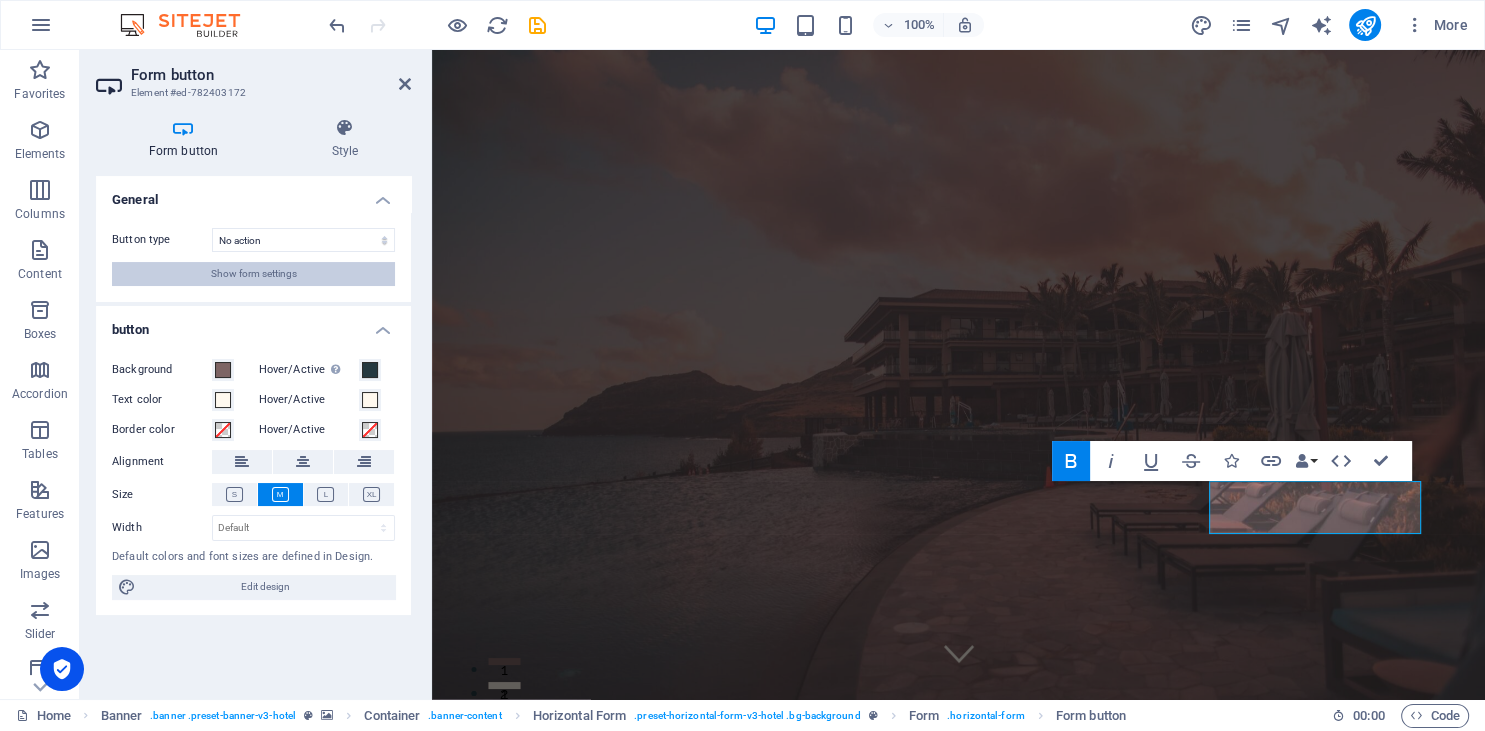 click on "Show form settings" at bounding box center (254, 274) 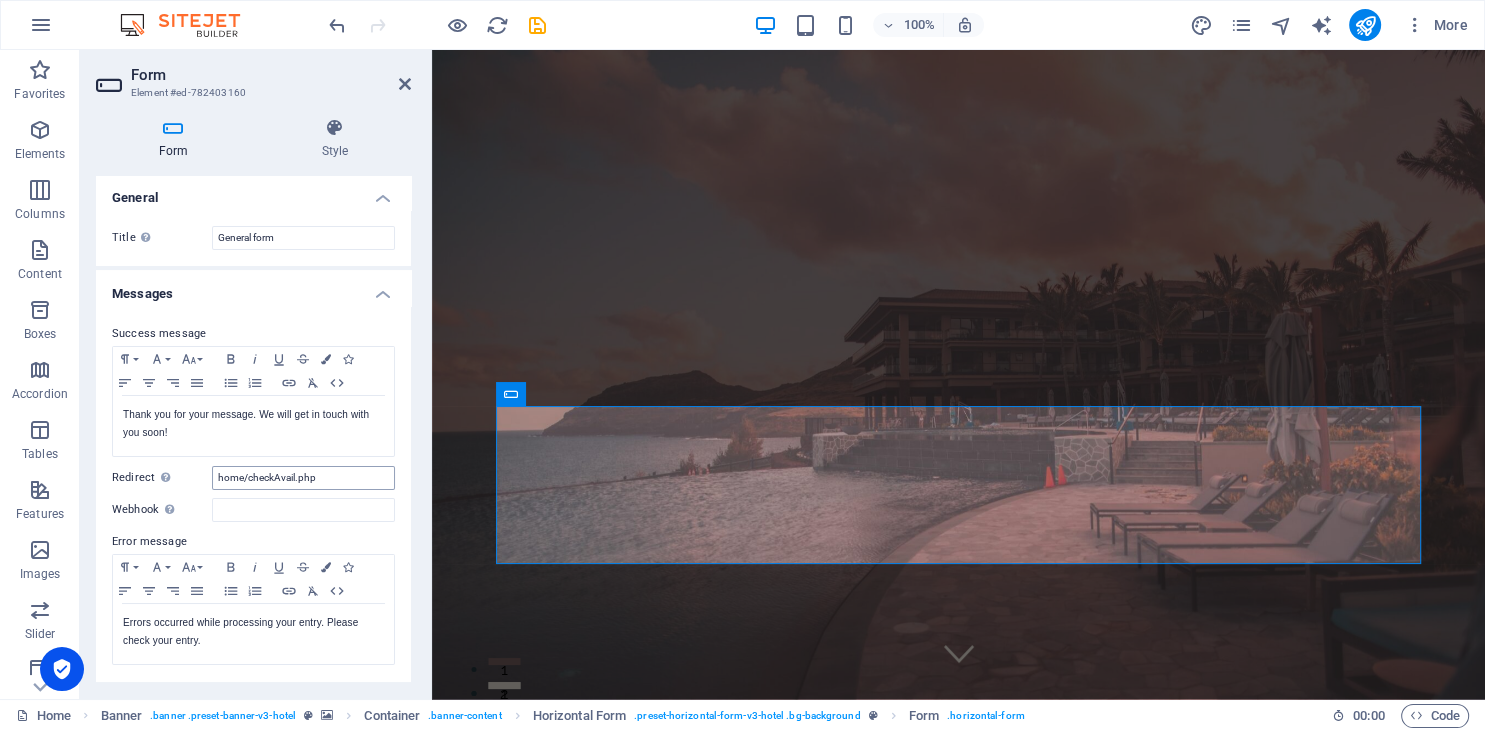scroll, scrollTop: 0, scrollLeft: 0, axis: both 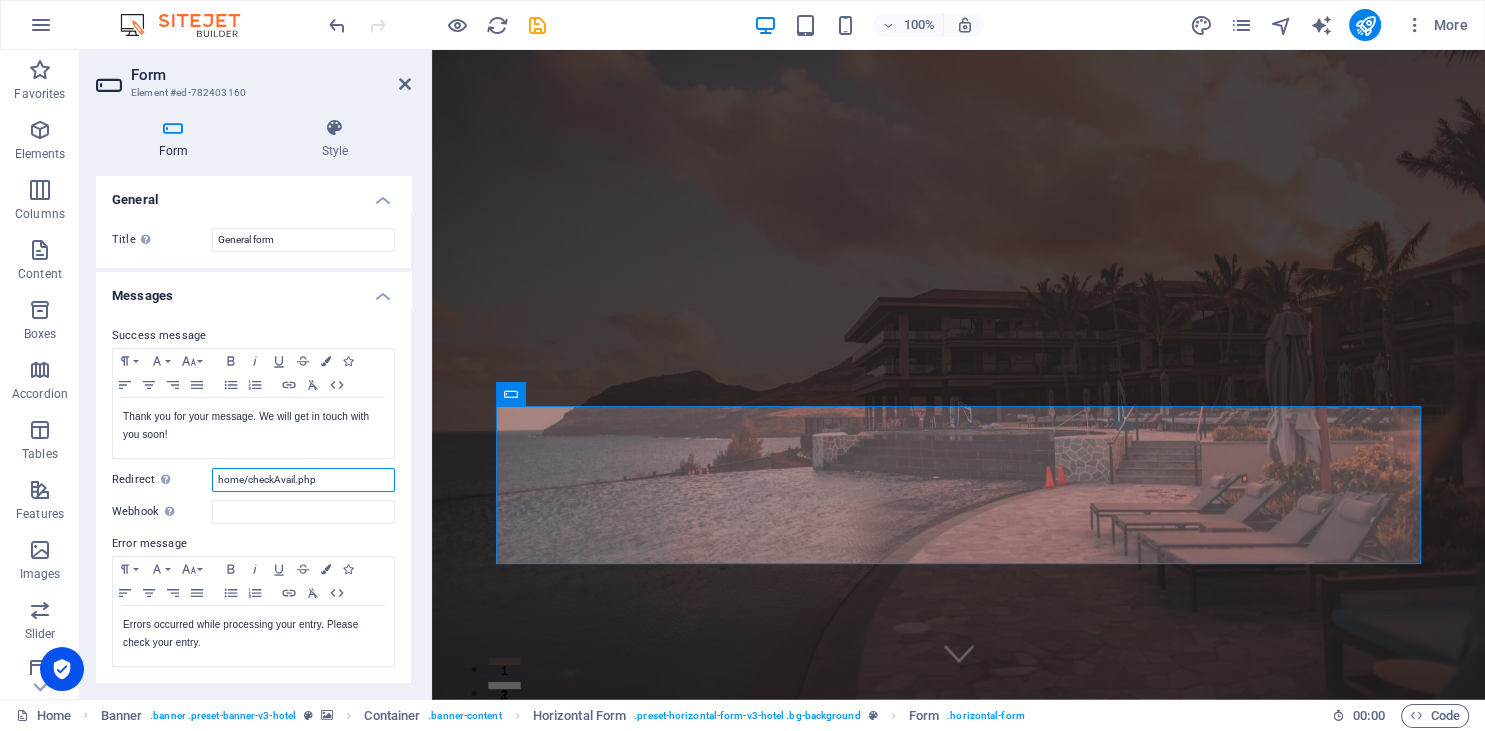 click on "home/checkAvail.php" at bounding box center [303, 480] 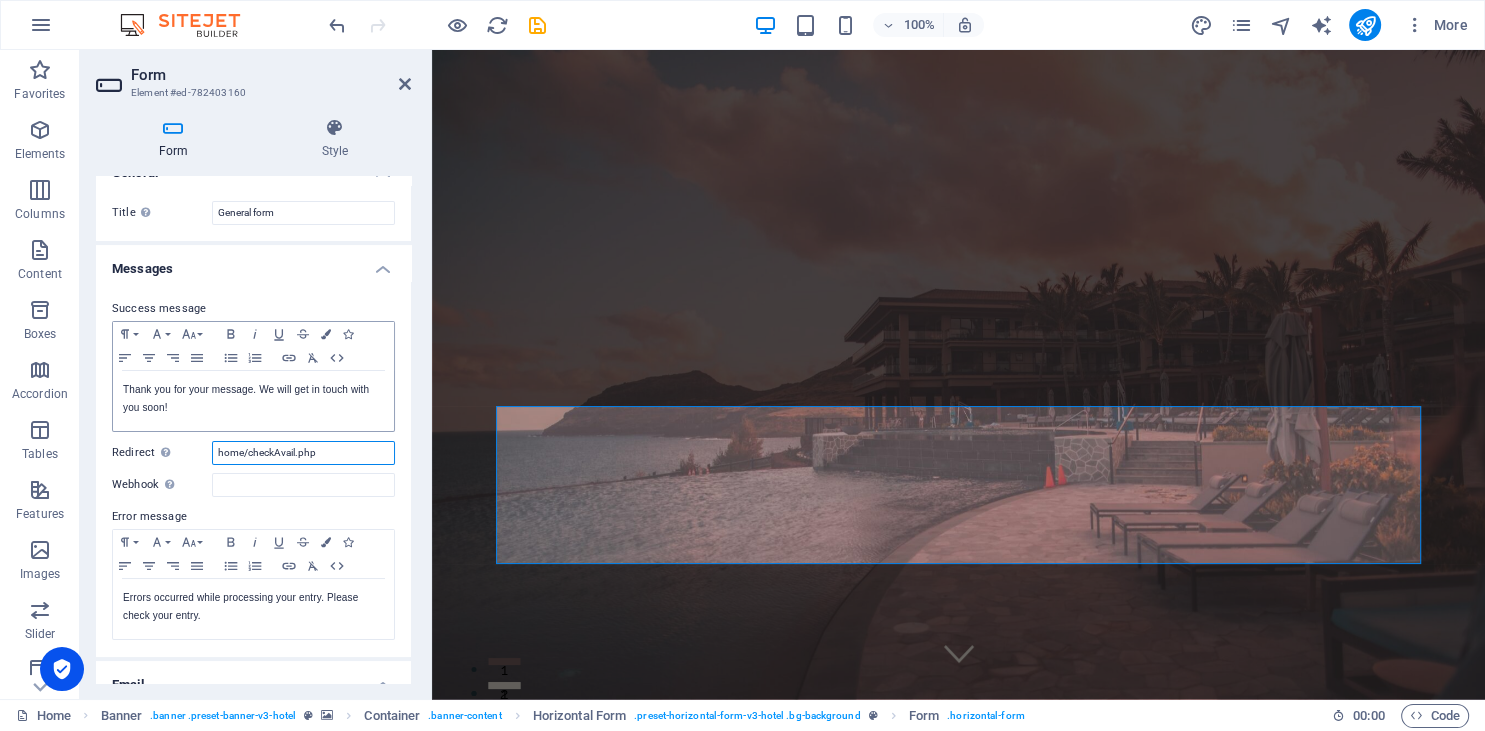 scroll, scrollTop: 0, scrollLeft: 0, axis: both 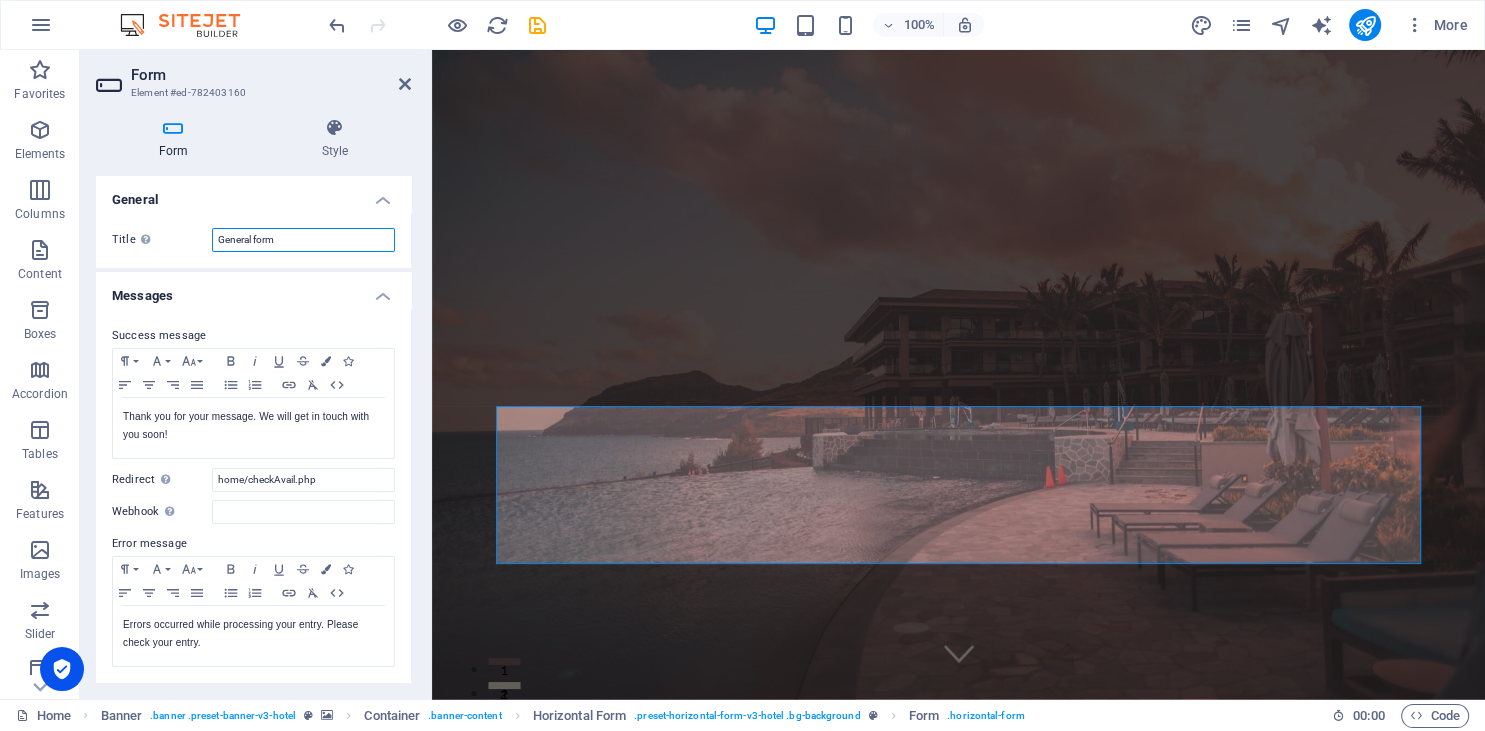 click on "General form" at bounding box center (303, 240) 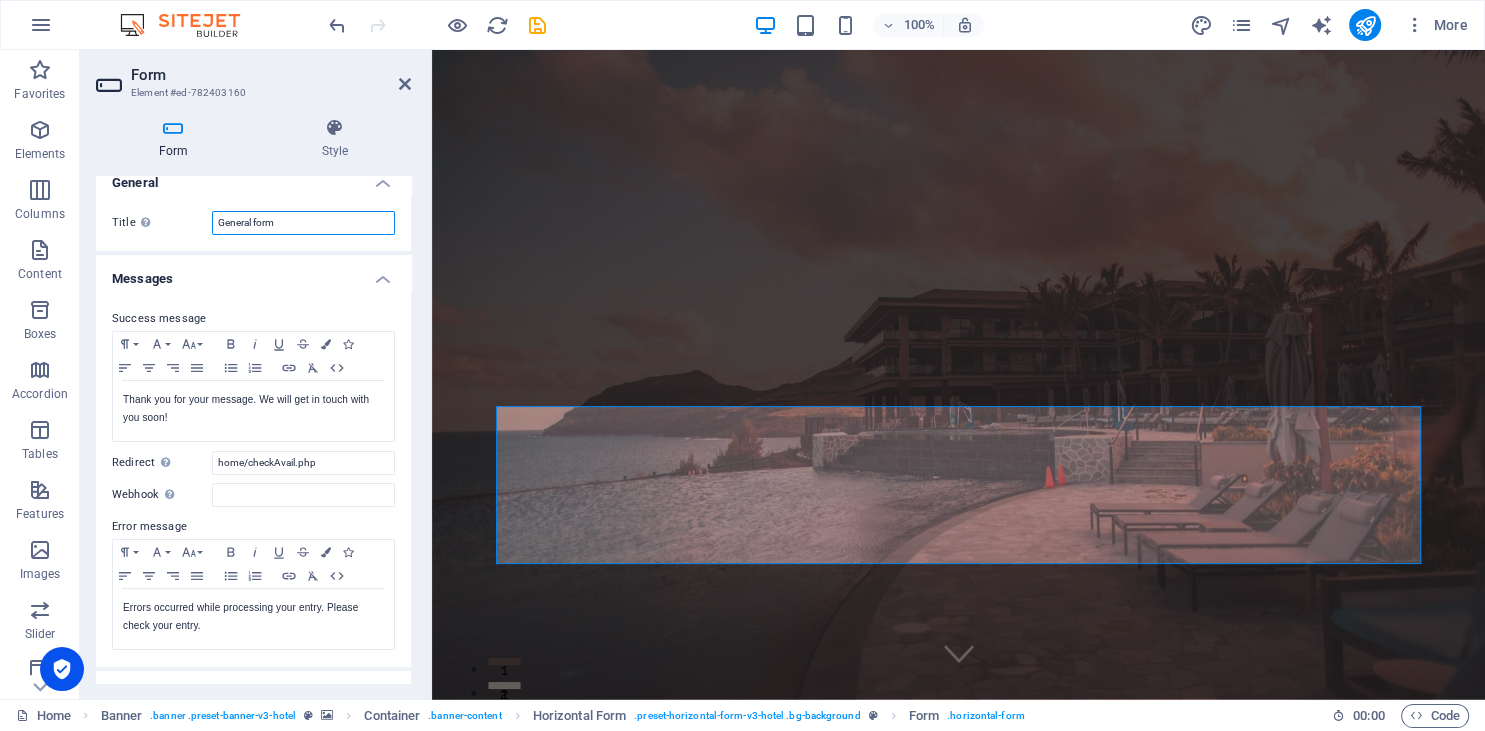 scroll, scrollTop: 0, scrollLeft: 0, axis: both 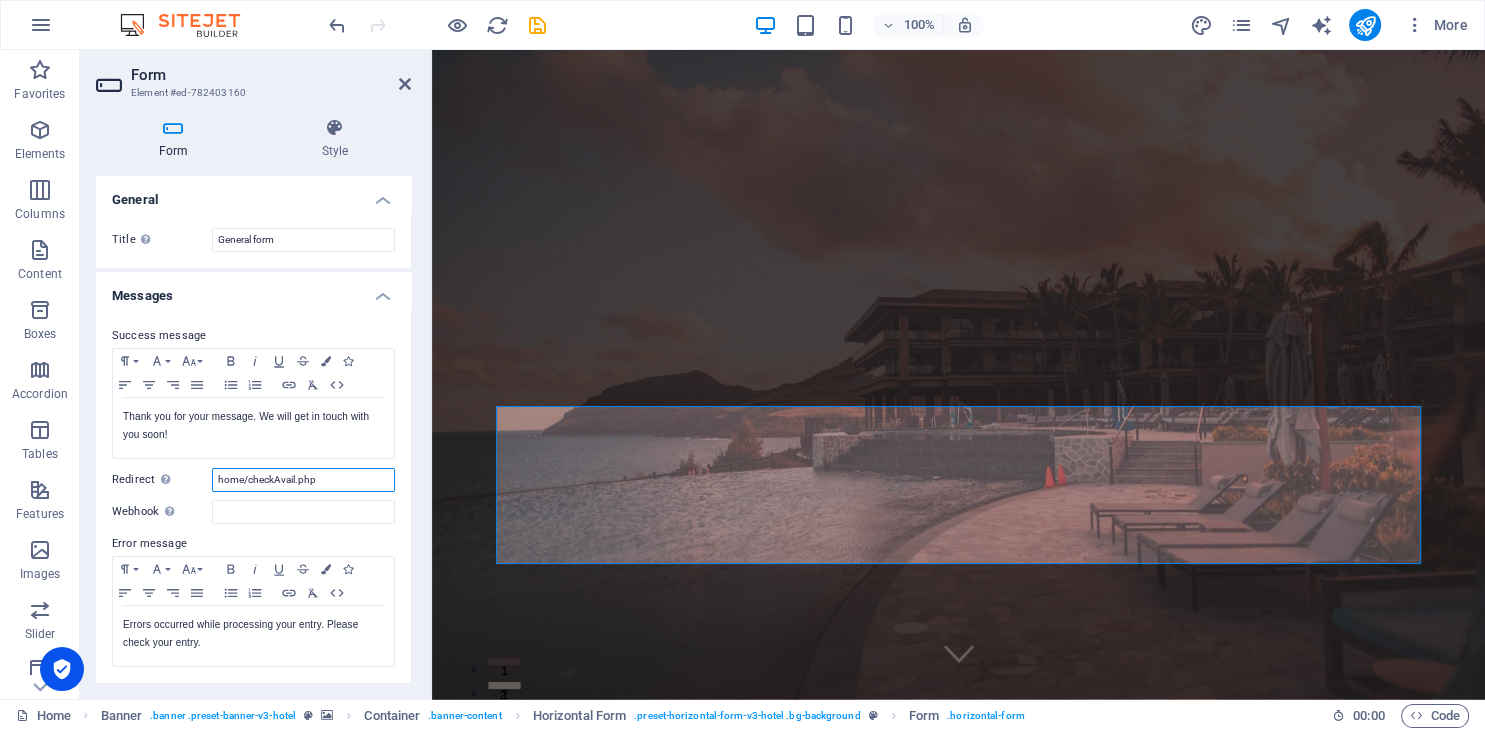 click on "home/checkAvail.php" at bounding box center (303, 480) 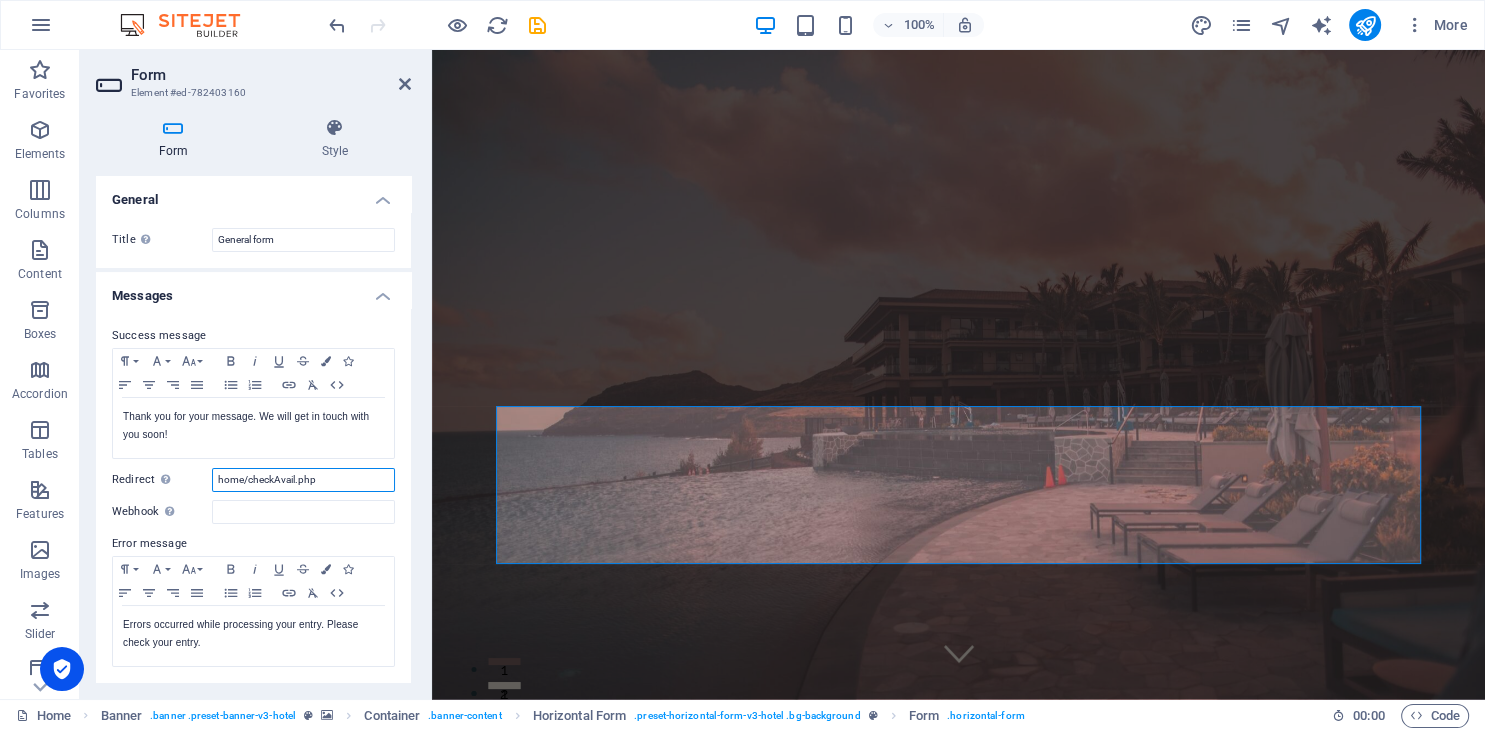 drag, startPoint x: 240, startPoint y: 477, endPoint x: 214, endPoint y: 467, distance: 27.856777 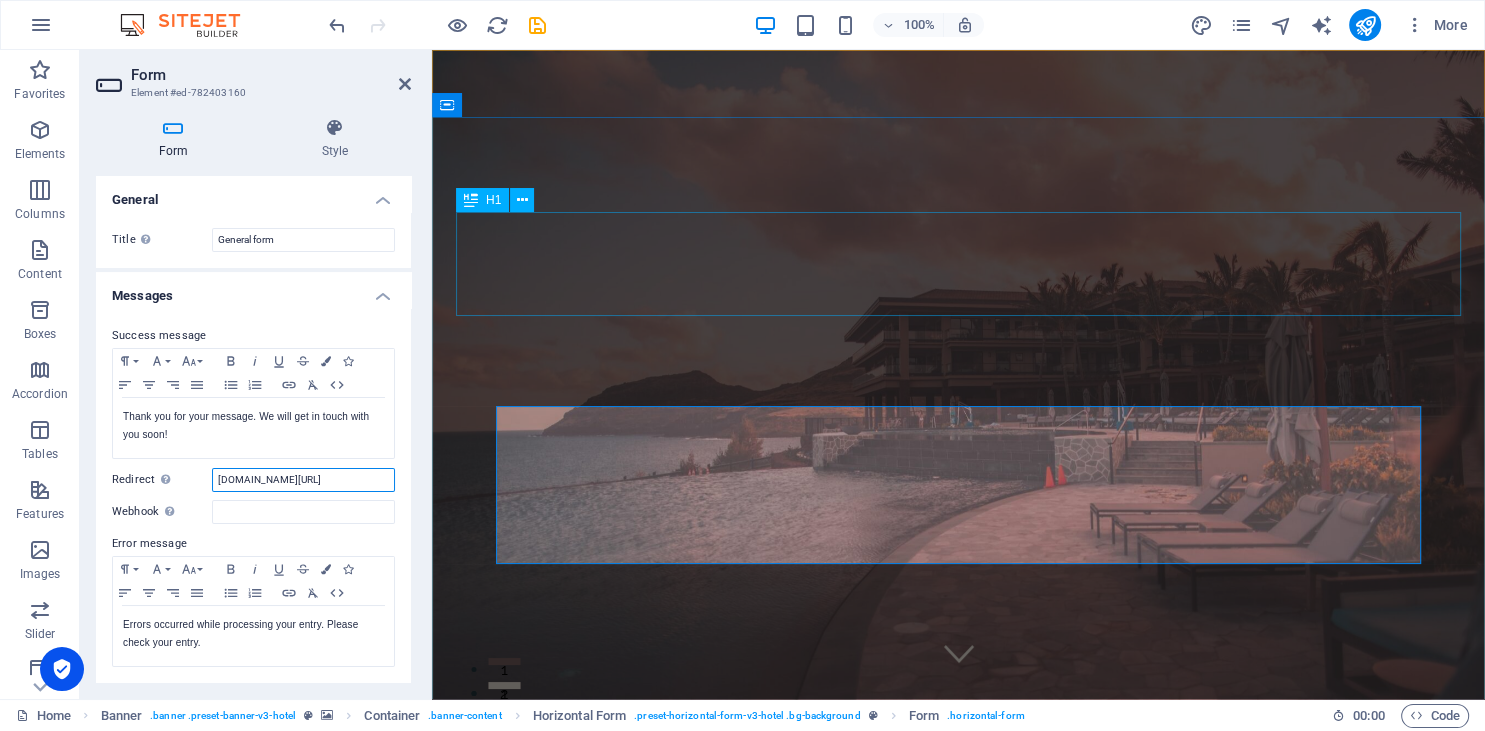 type on "ish.vendetta.co.nz/checkAvail.php" 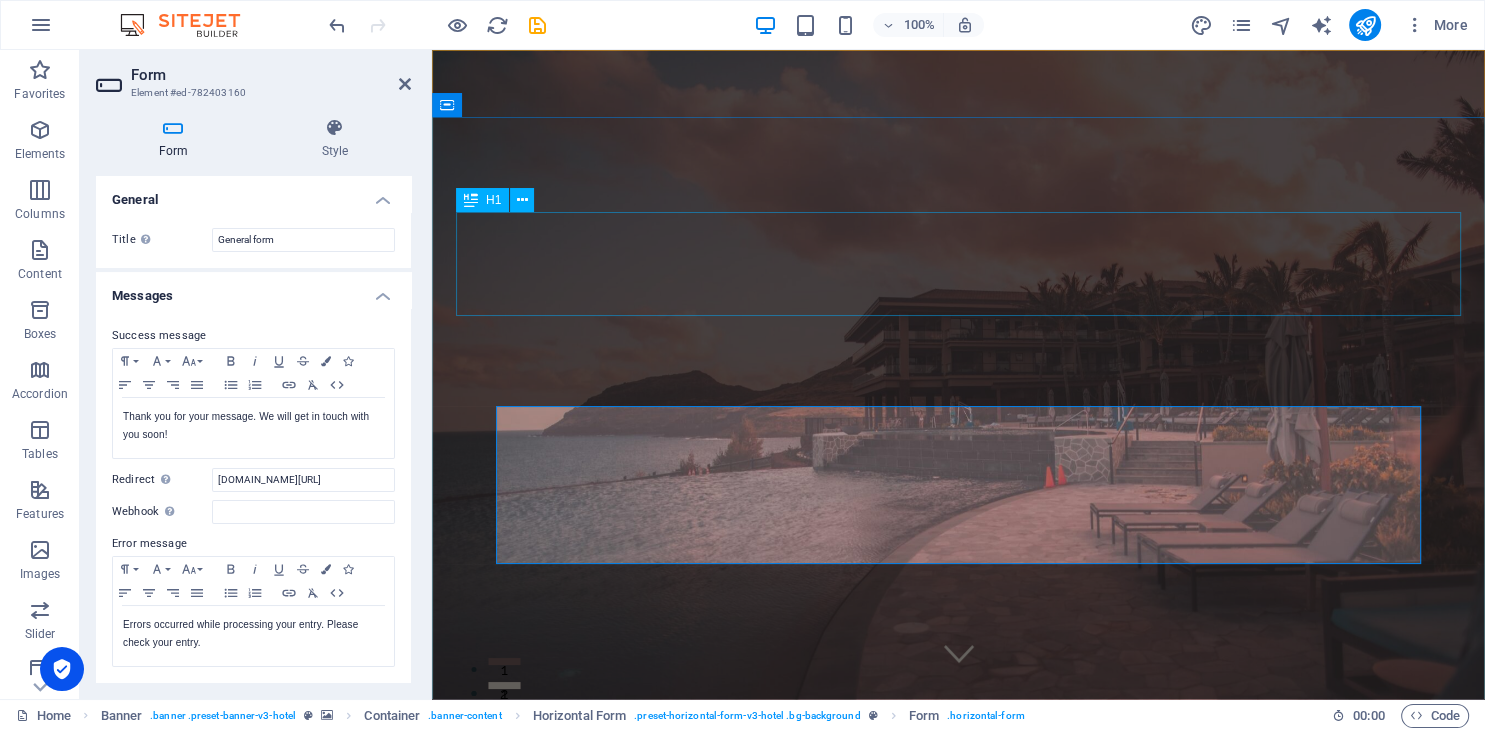 click on "Where Dreams Meet Real Life" at bounding box center [958, 931] 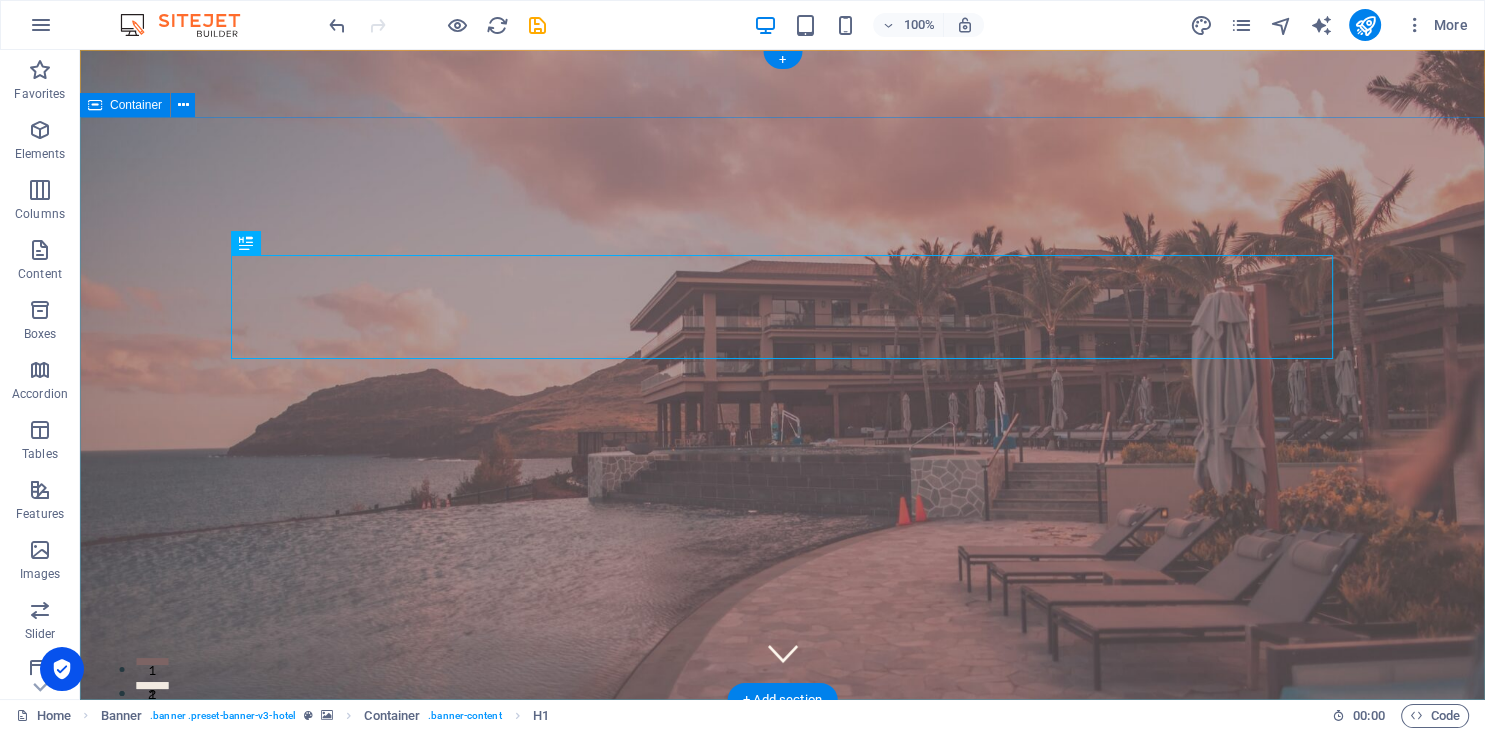 click on "Where Dreams Meet Real Life CHECK IN CHECK OUT ADULTS CHECK AVAILABILITY" at bounding box center [782, 1034] 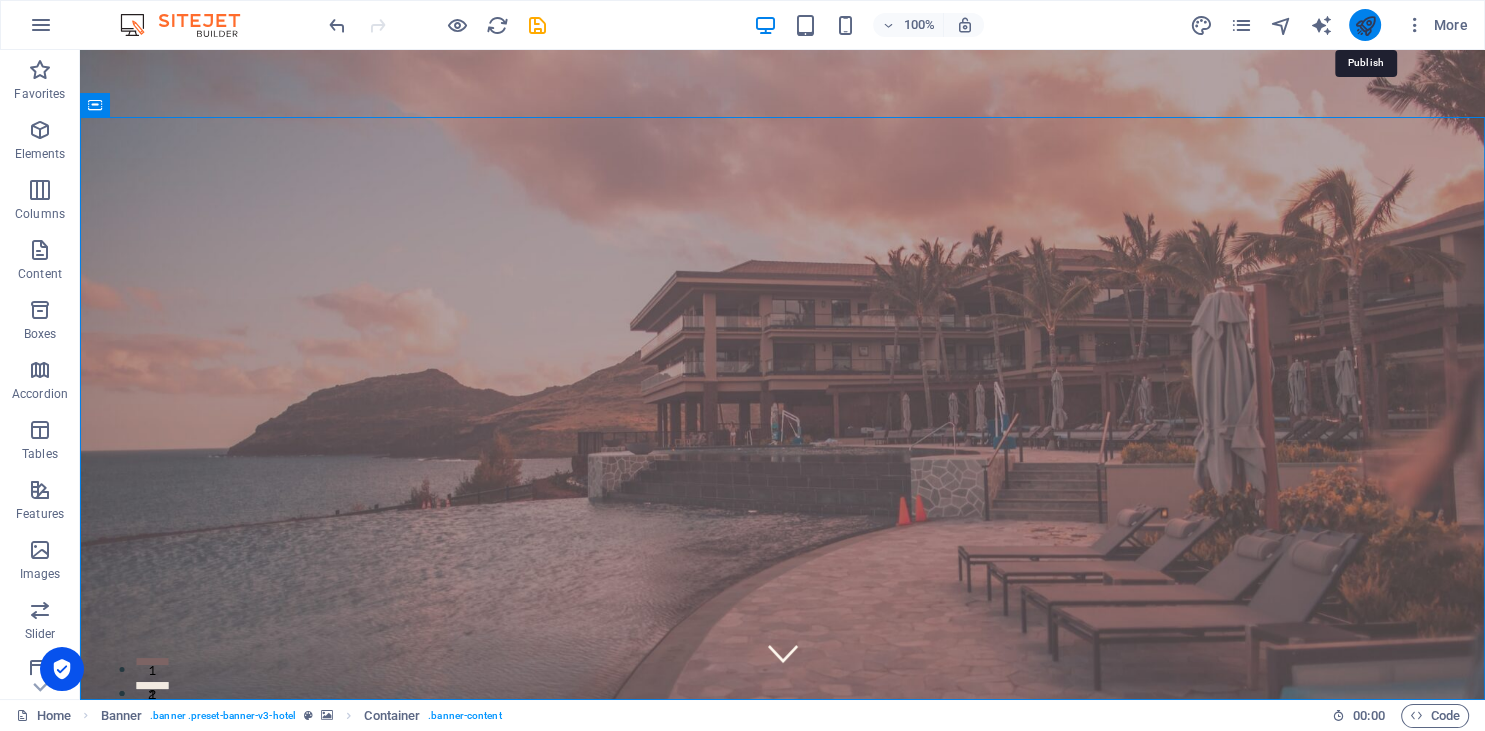 click at bounding box center (1364, 25) 